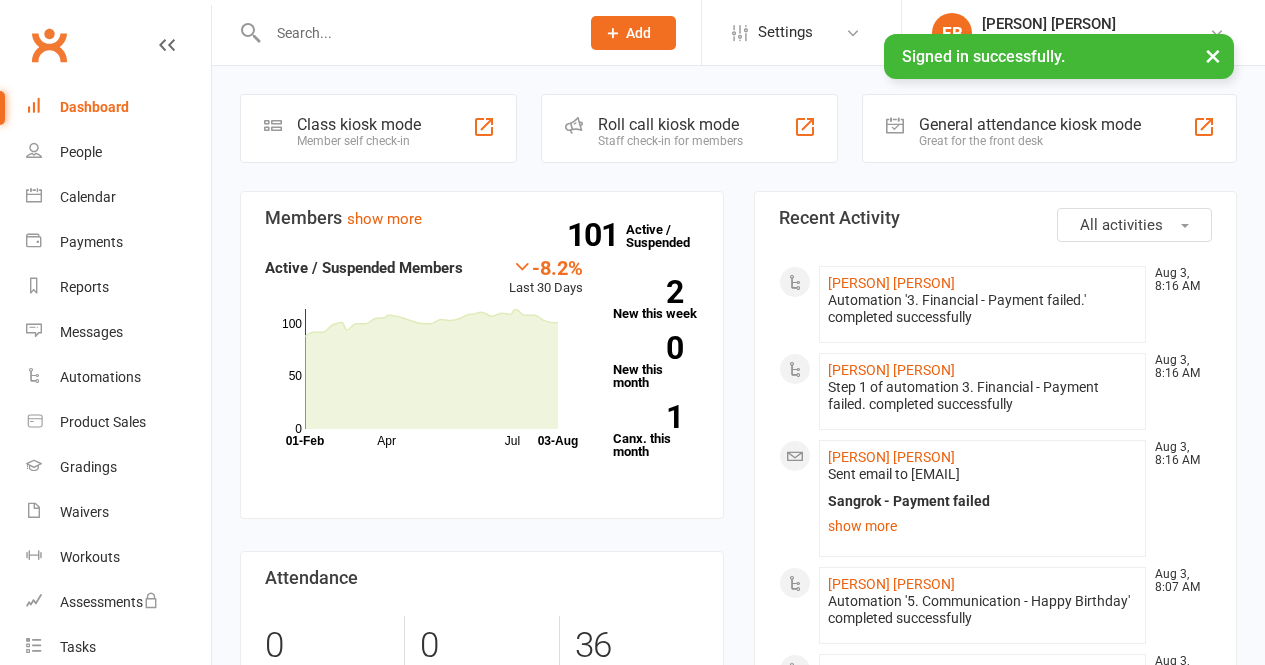 scroll, scrollTop: 0, scrollLeft: 0, axis: both 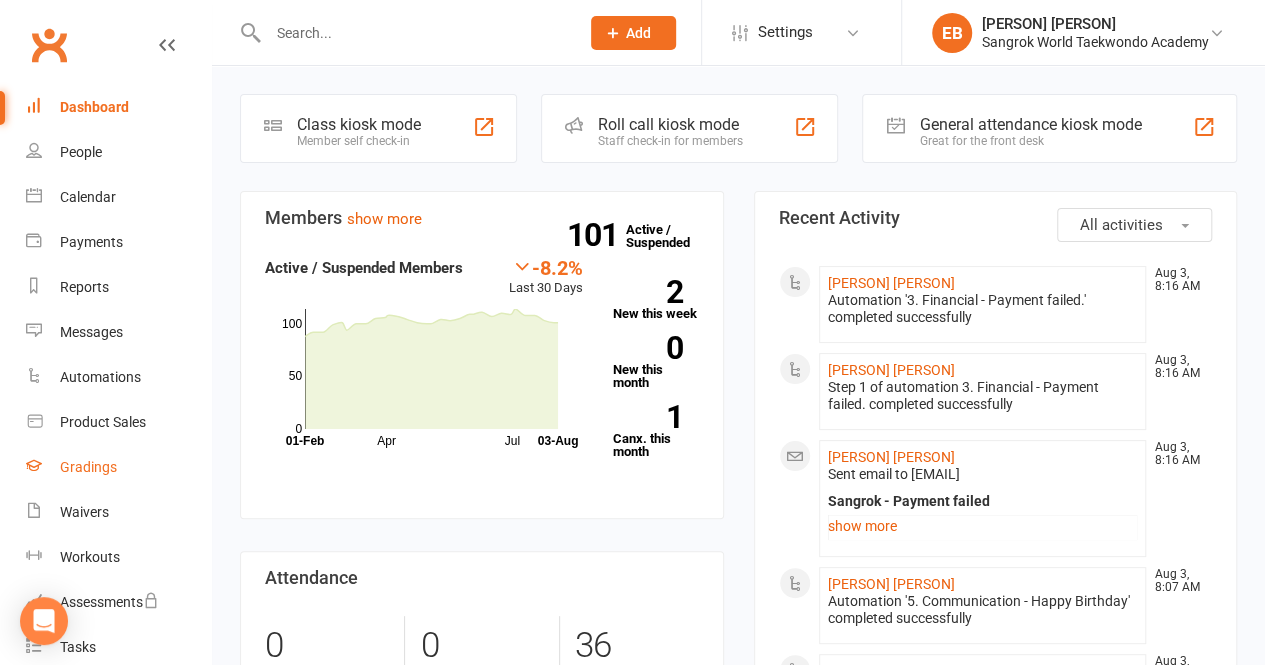 click on "Gradings" at bounding box center (88, 467) 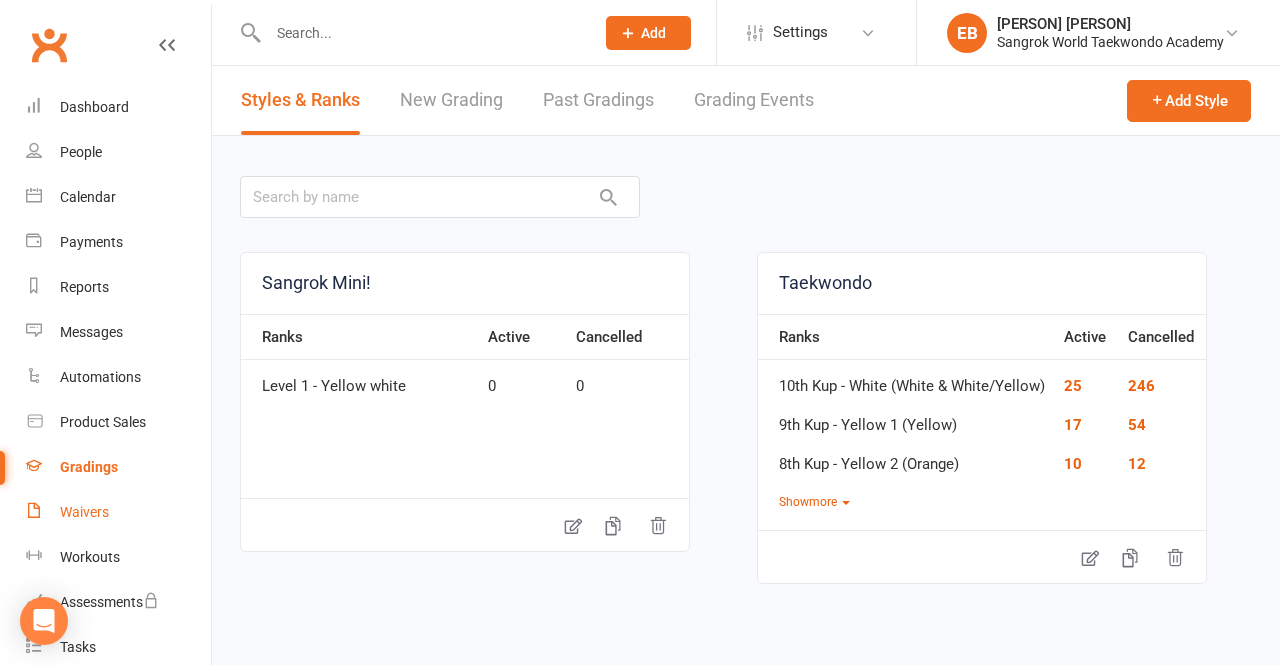 click on "Waivers" at bounding box center [84, 512] 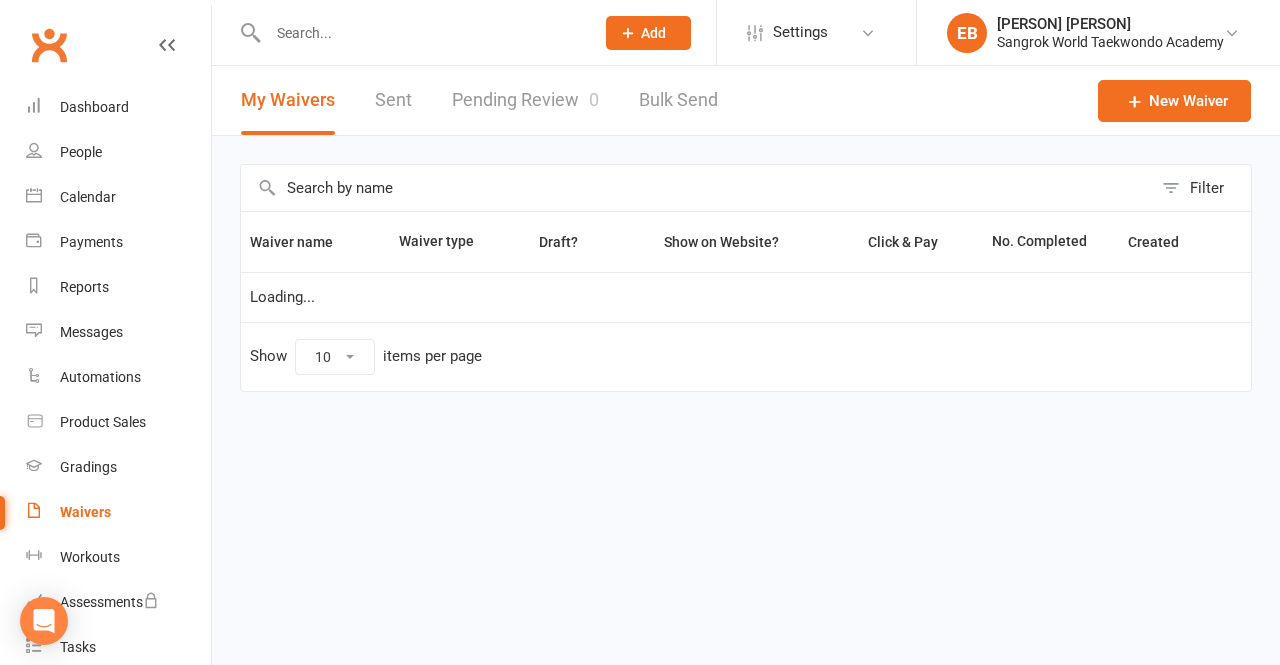 select on "100" 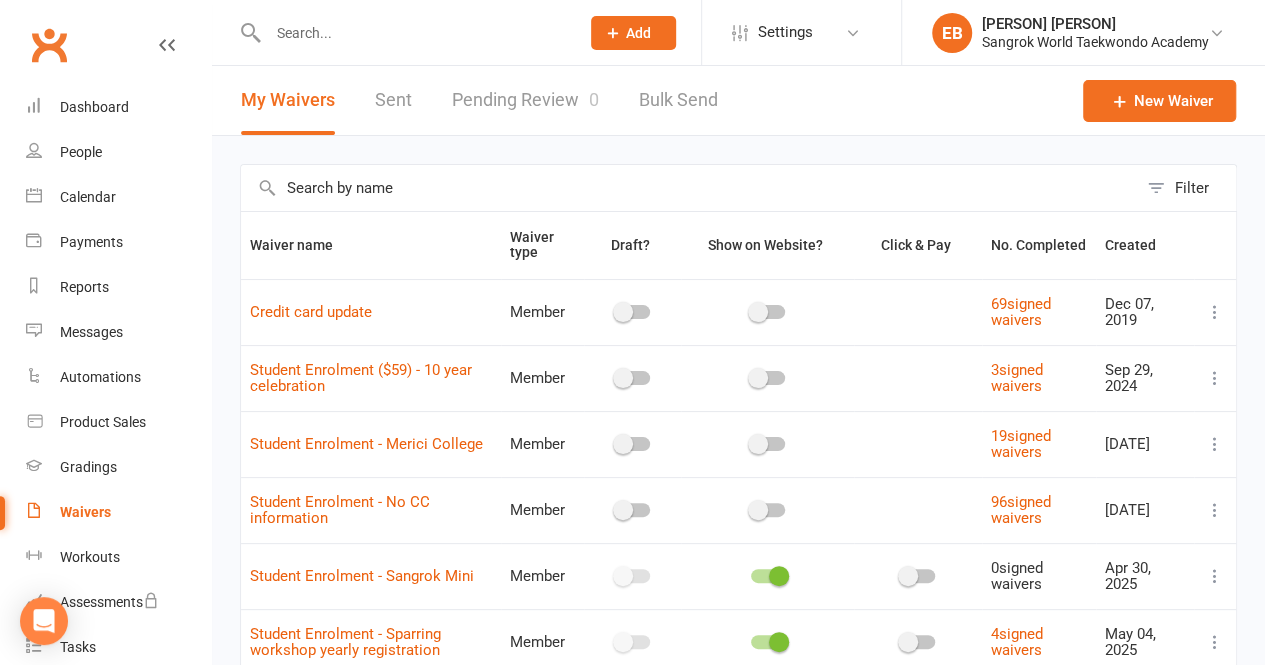 click at bounding box center (1215, 444) 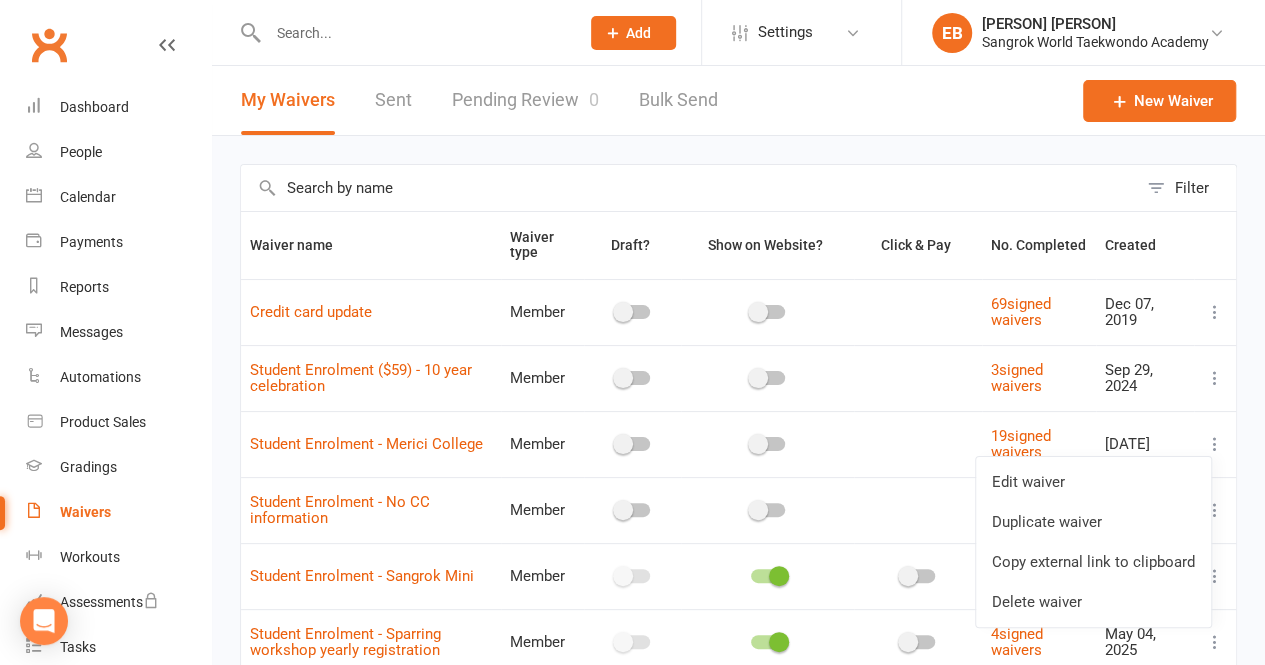 click on "Copy external link to clipboard" at bounding box center (1093, 562) 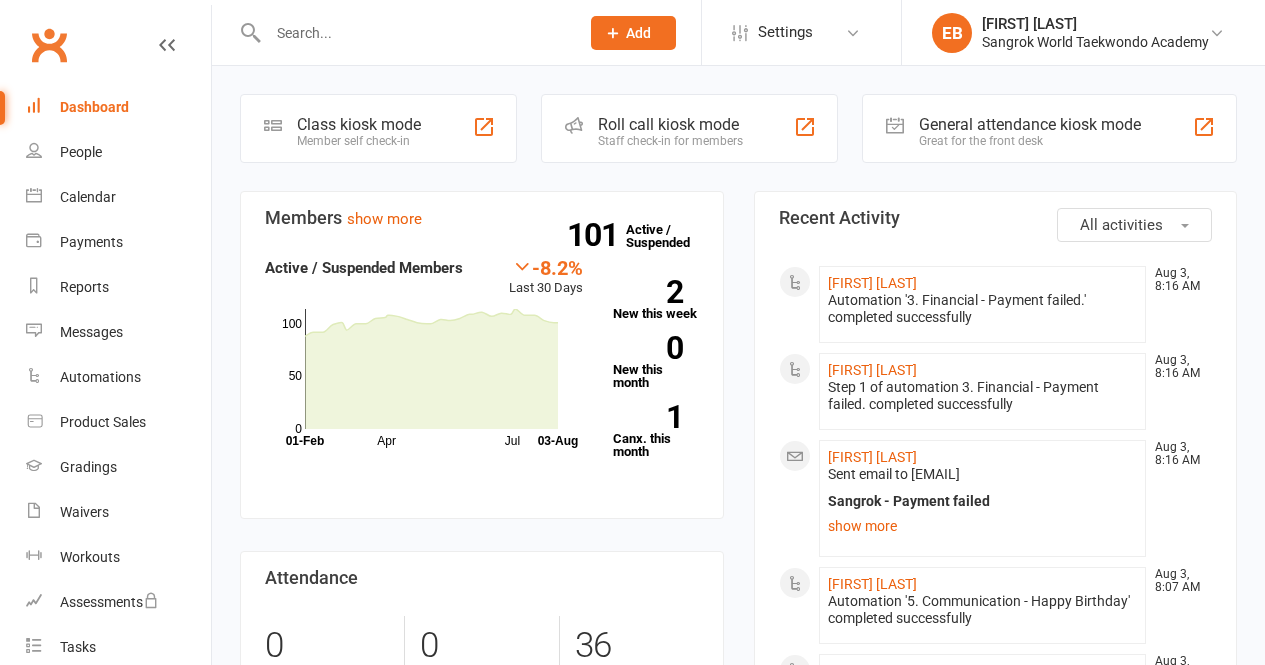 scroll, scrollTop: 0, scrollLeft: 0, axis: both 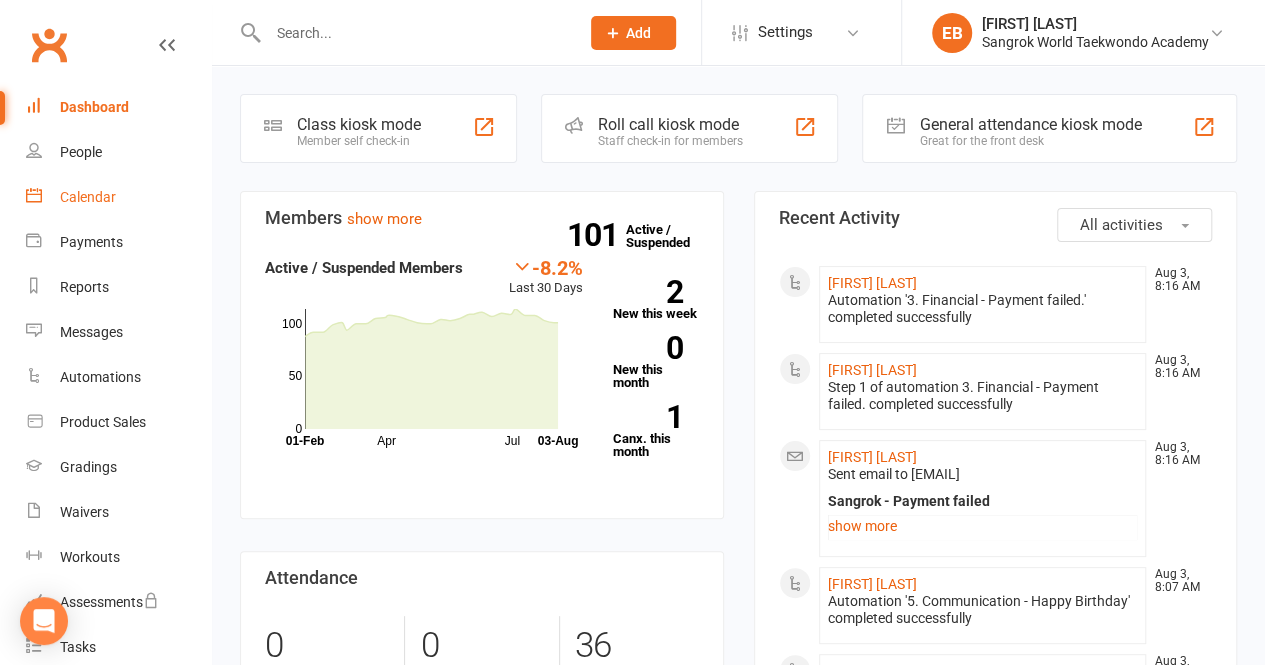 click on "Calendar" at bounding box center (88, 197) 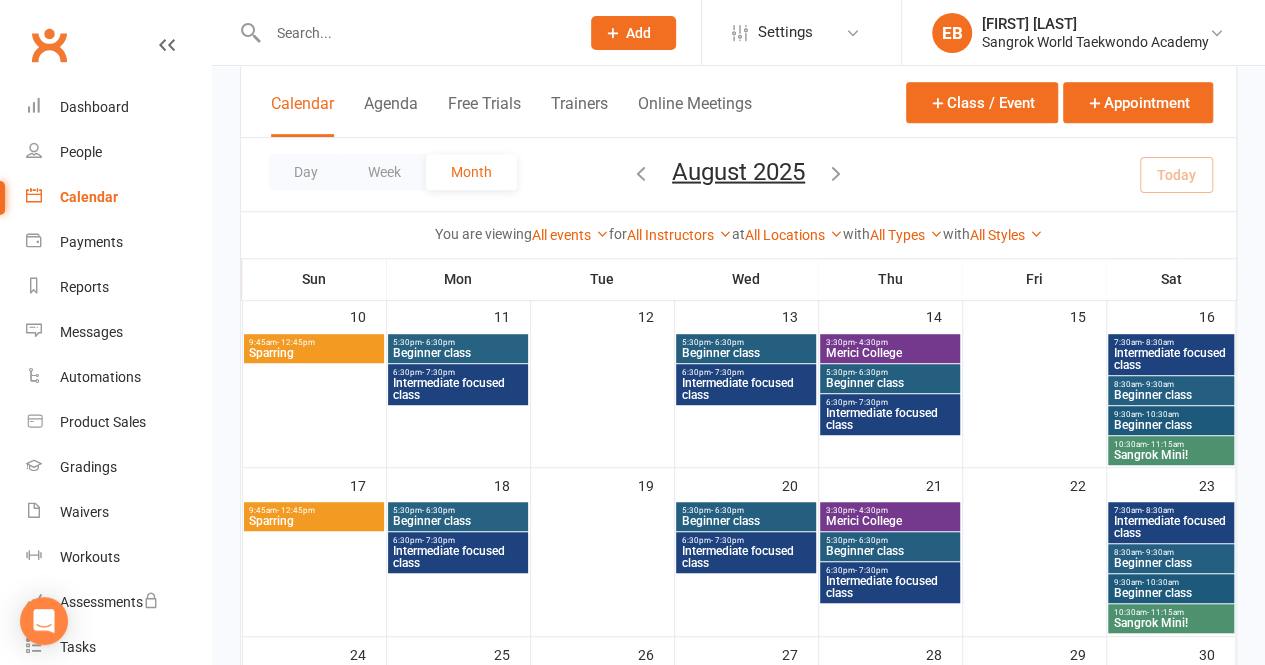 scroll, scrollTop: 475, scrollLeft: 0, axis: vertical 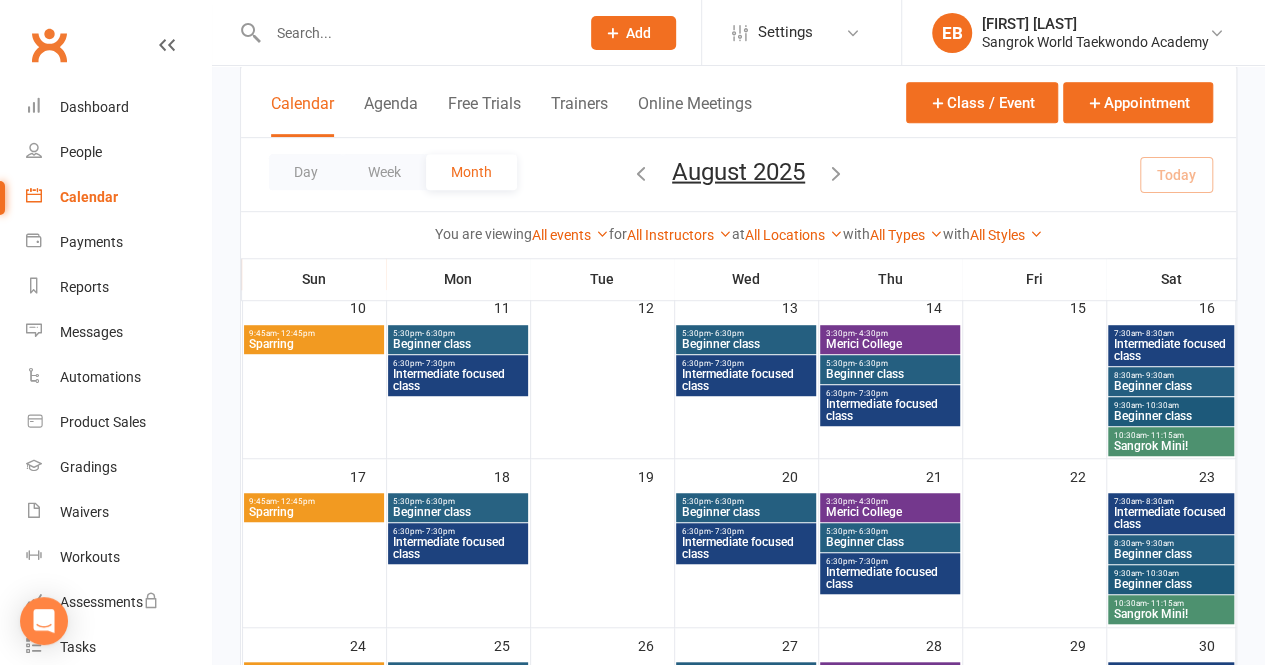 click at bounding box center (314, 560) 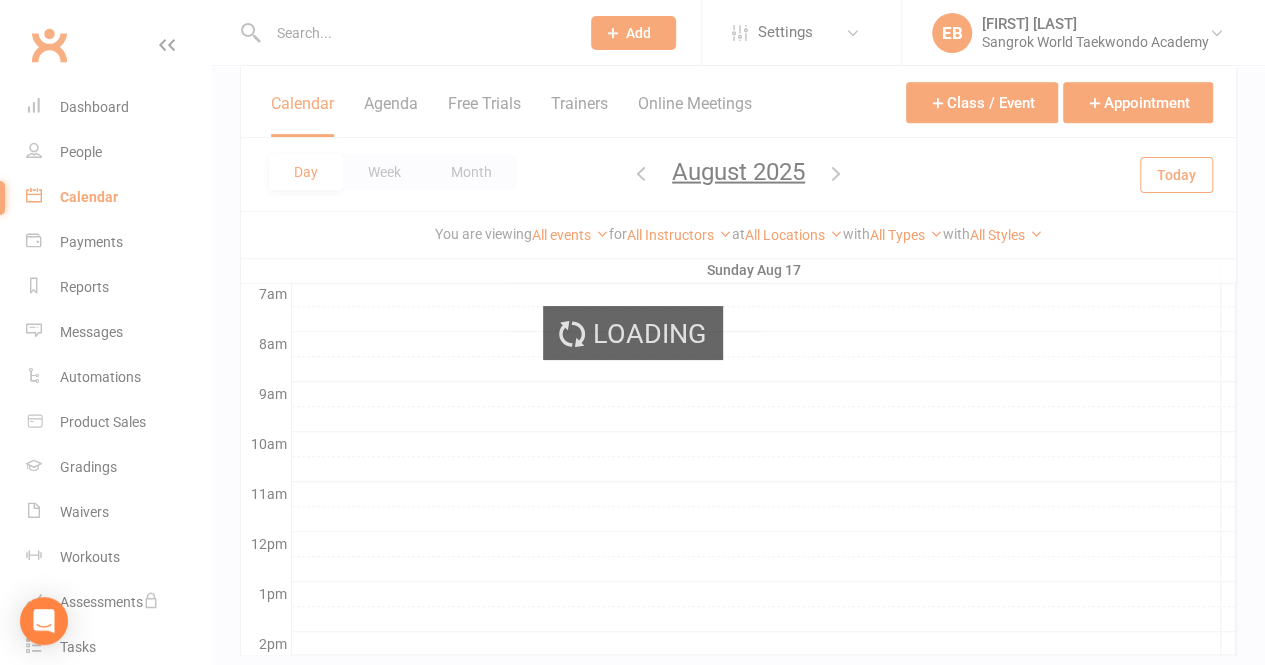 scroll, scrollTop: 0, scrollLeft: 0, axis: both 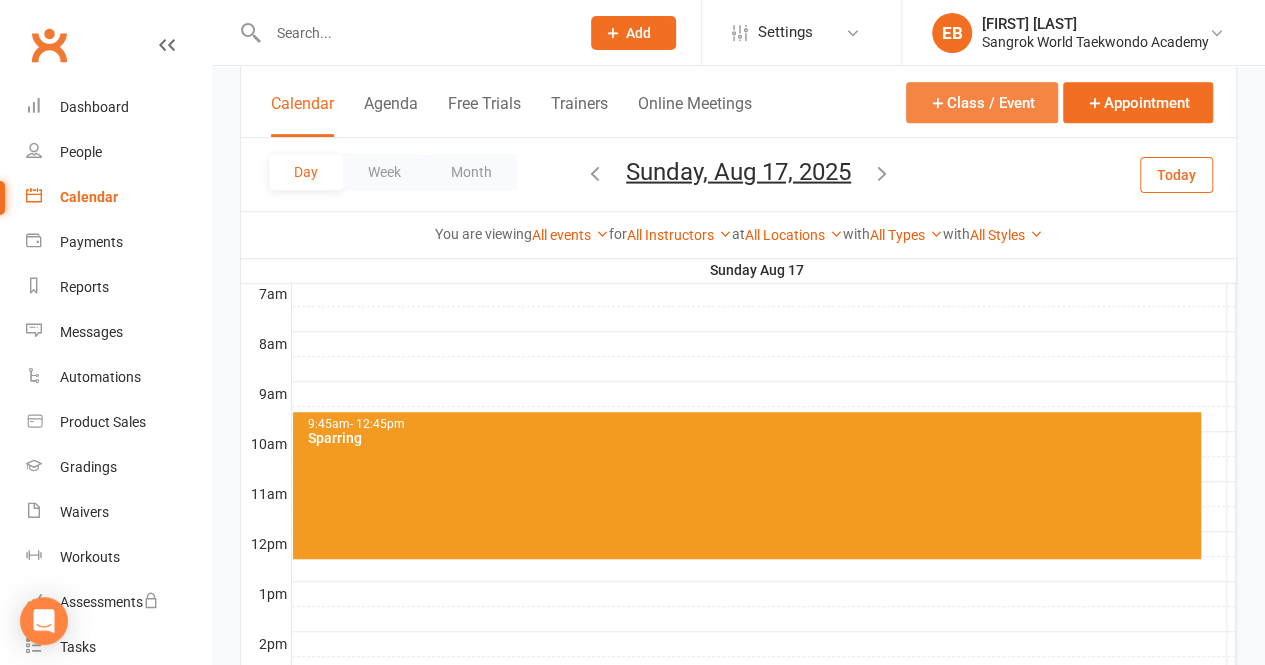 click on "Class / Event" at bounding box center [982, 102] 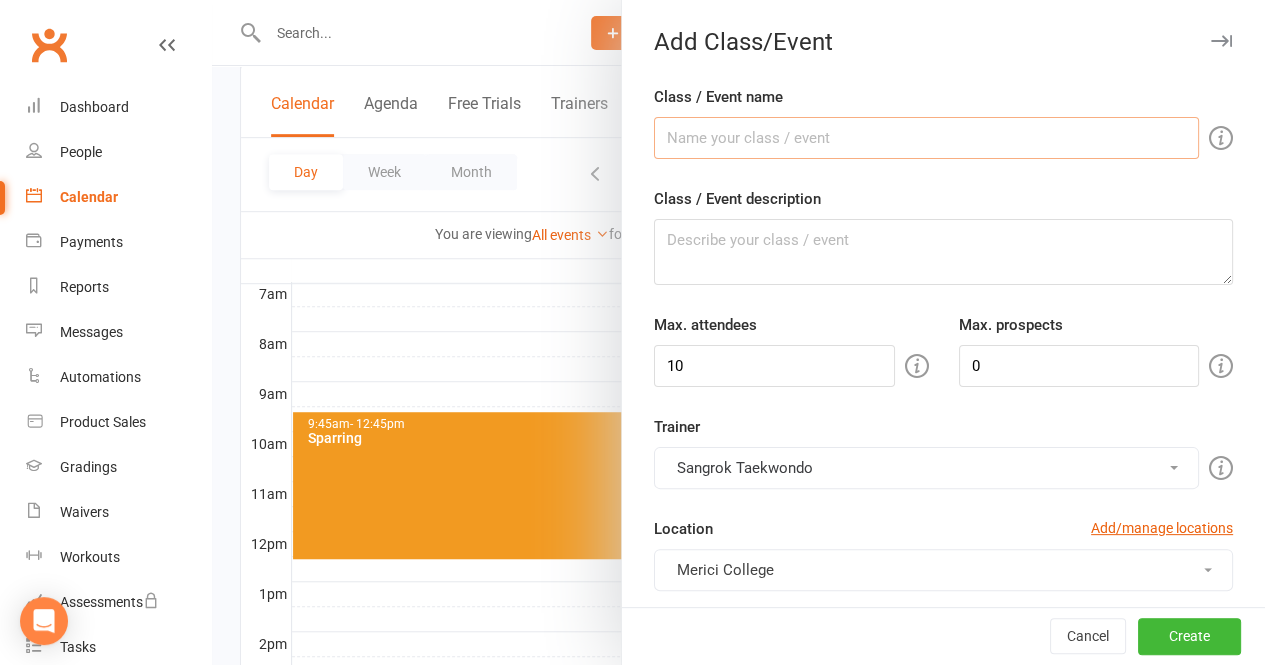 click on "Class / Event name" at bounding box center (926, 138) 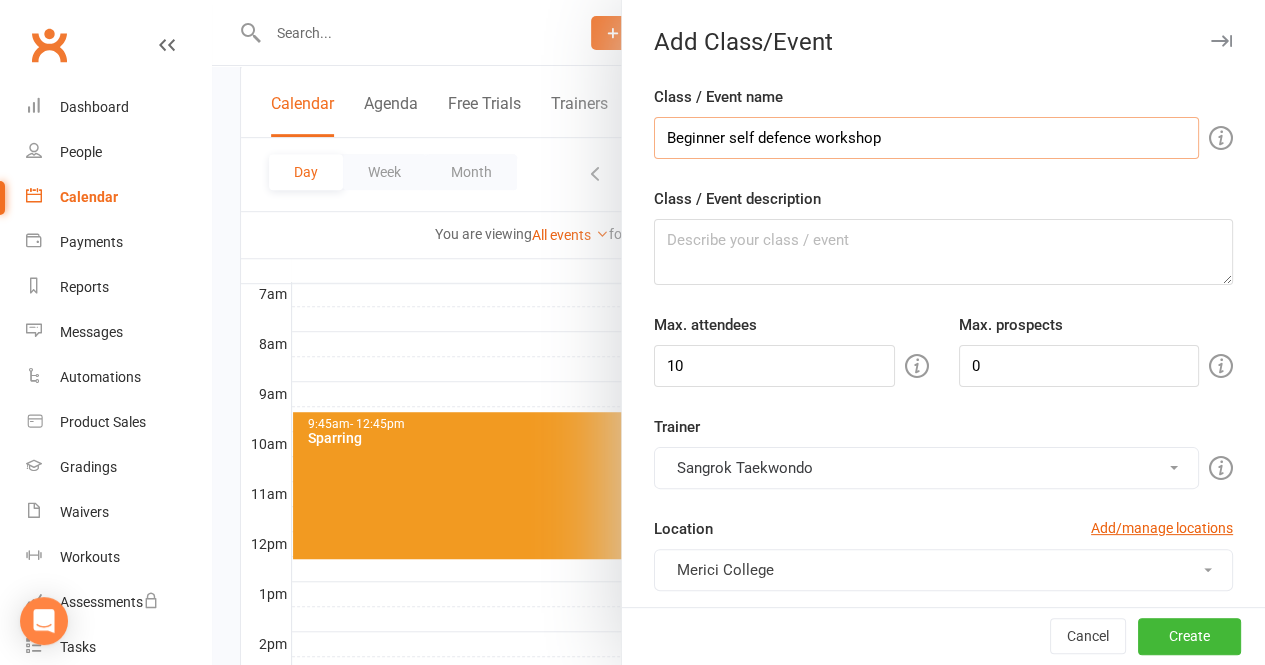 type on "Beginner self defence workshop" 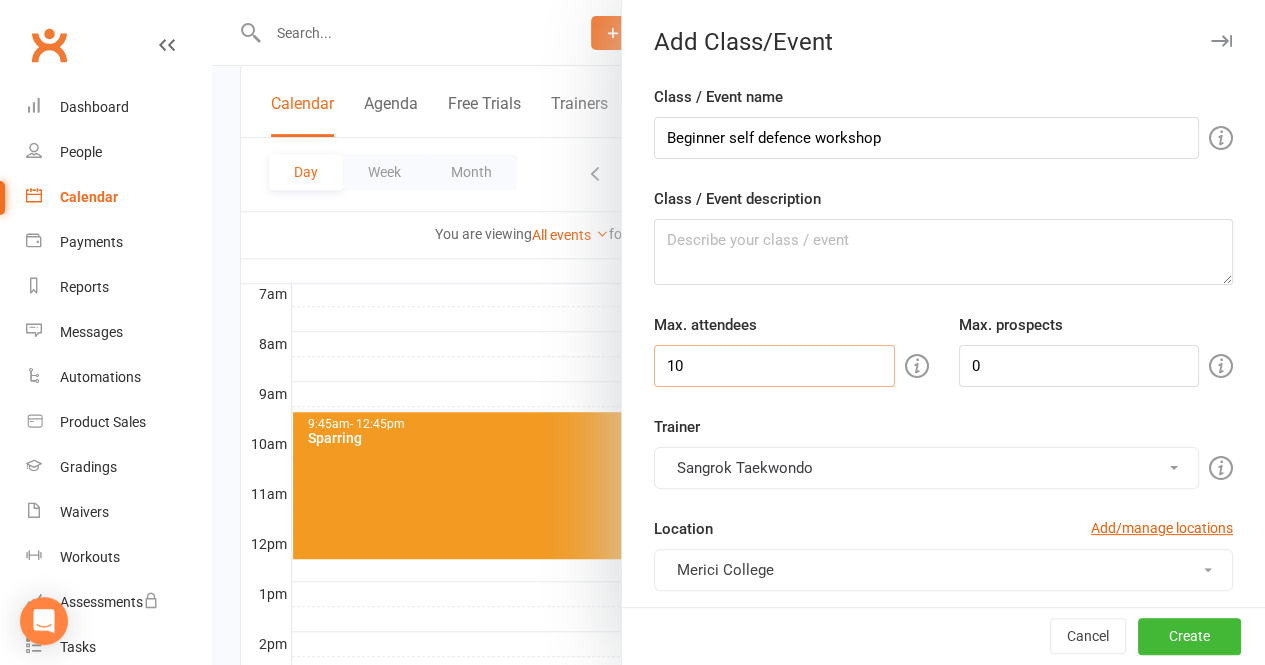 drag, startPoint x: 691, startPoint y: 367, endPoint x: 607, endPoint y: 367, distance: 84 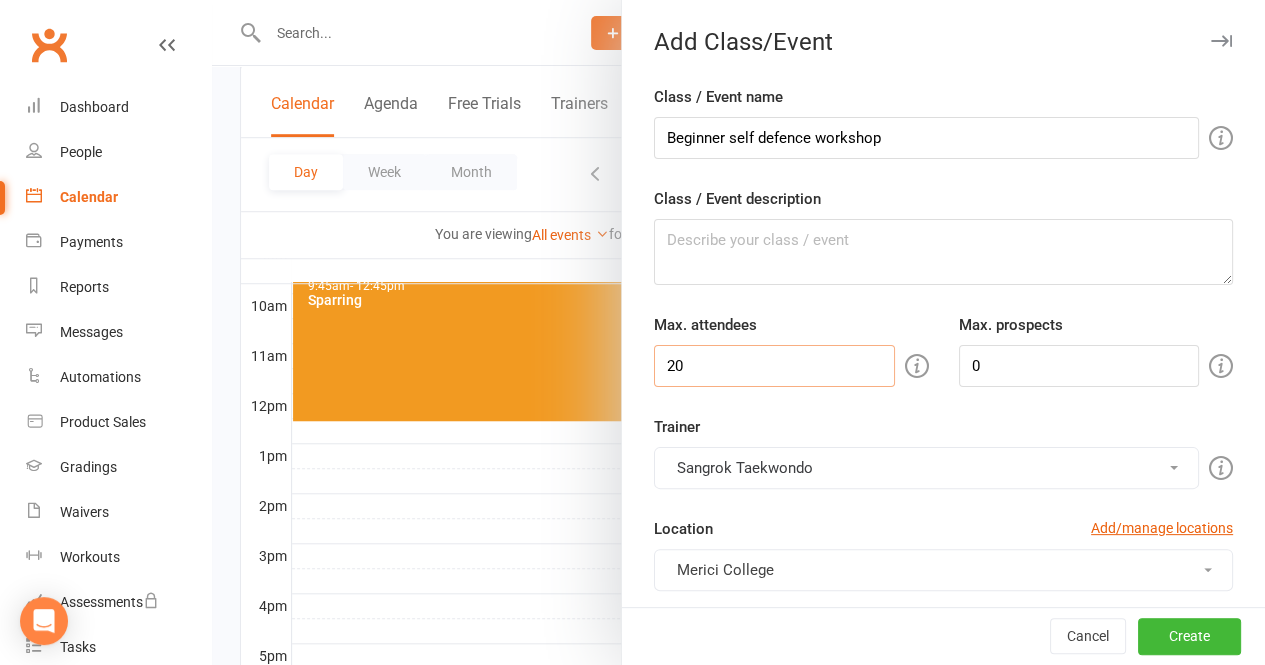 scroll, scrollTop: 625, scrollLeft: 0, axis: vertical 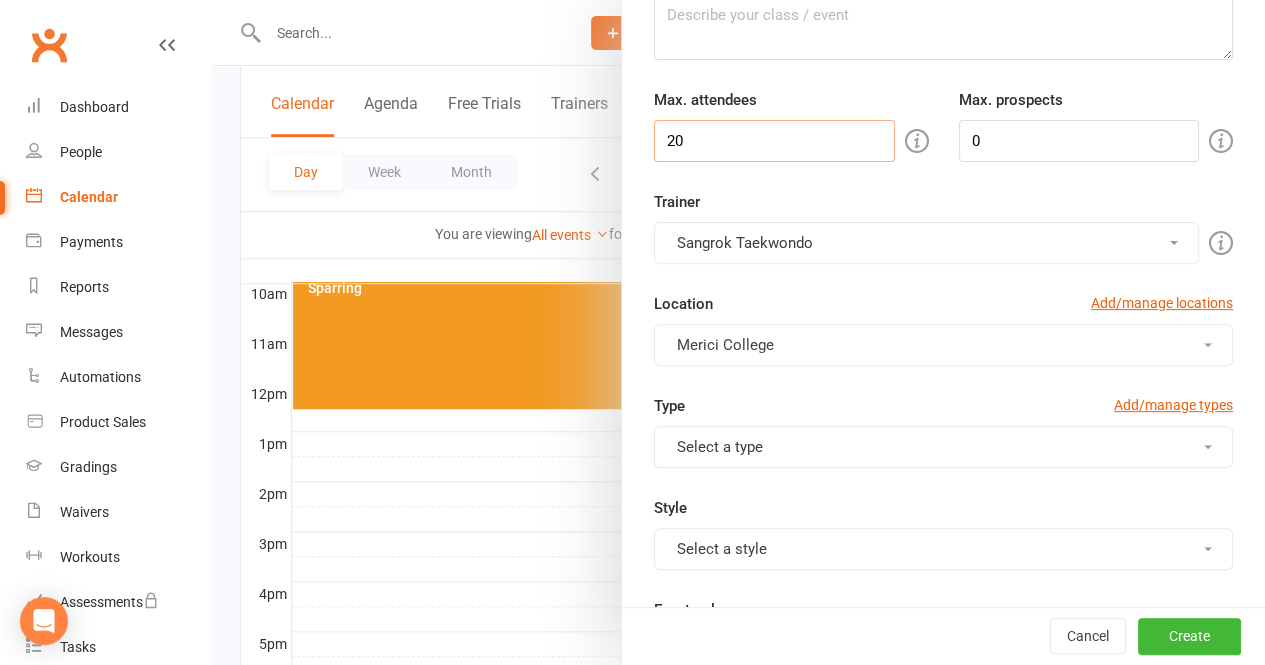 type on "20" 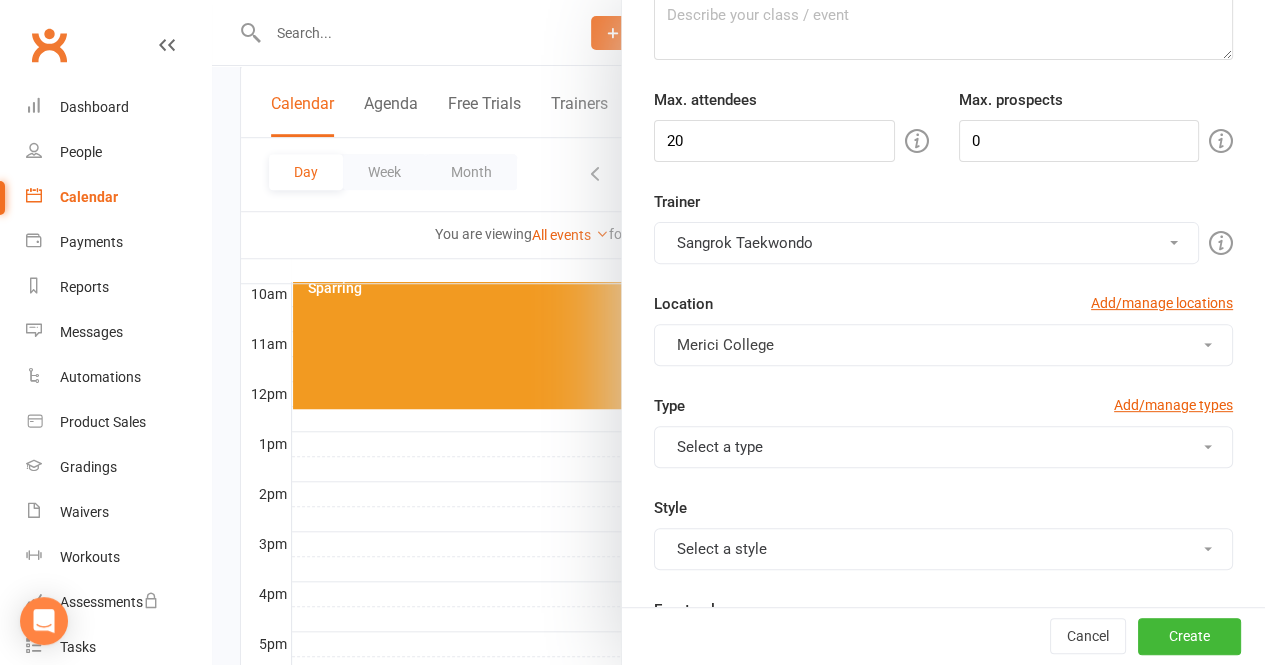 click on "Merici College" at bounding box center (943, 345) 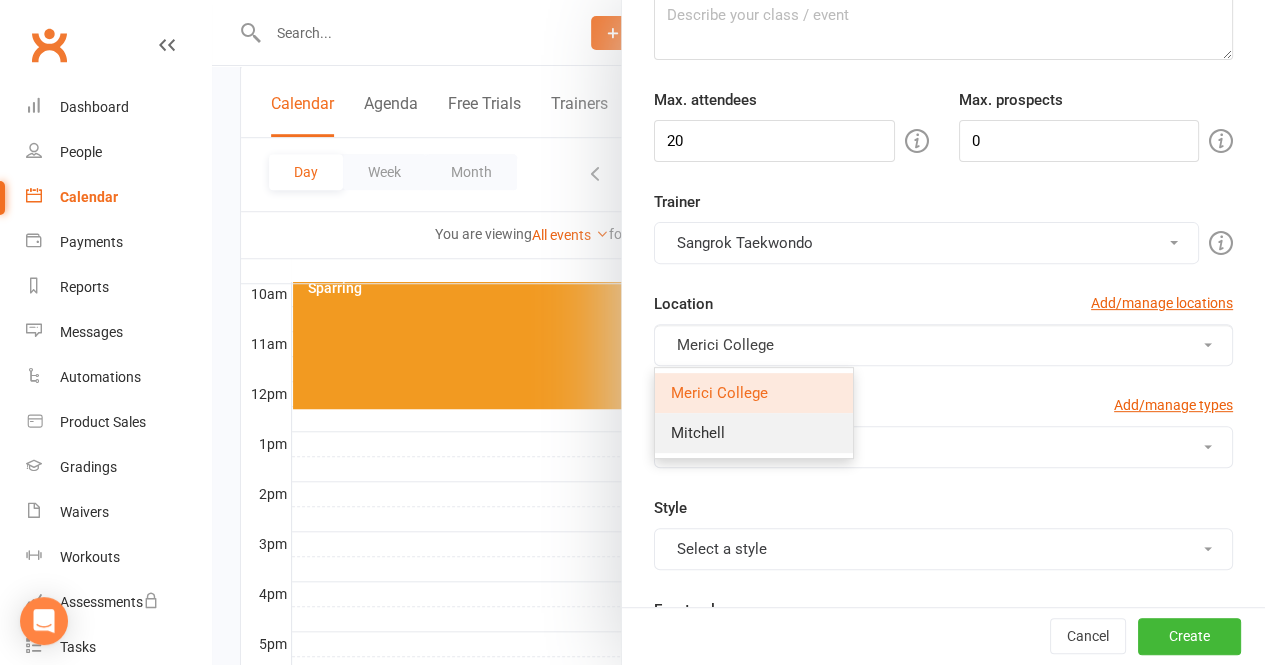 click on "Mitchell" at bounding box center (754, 433) 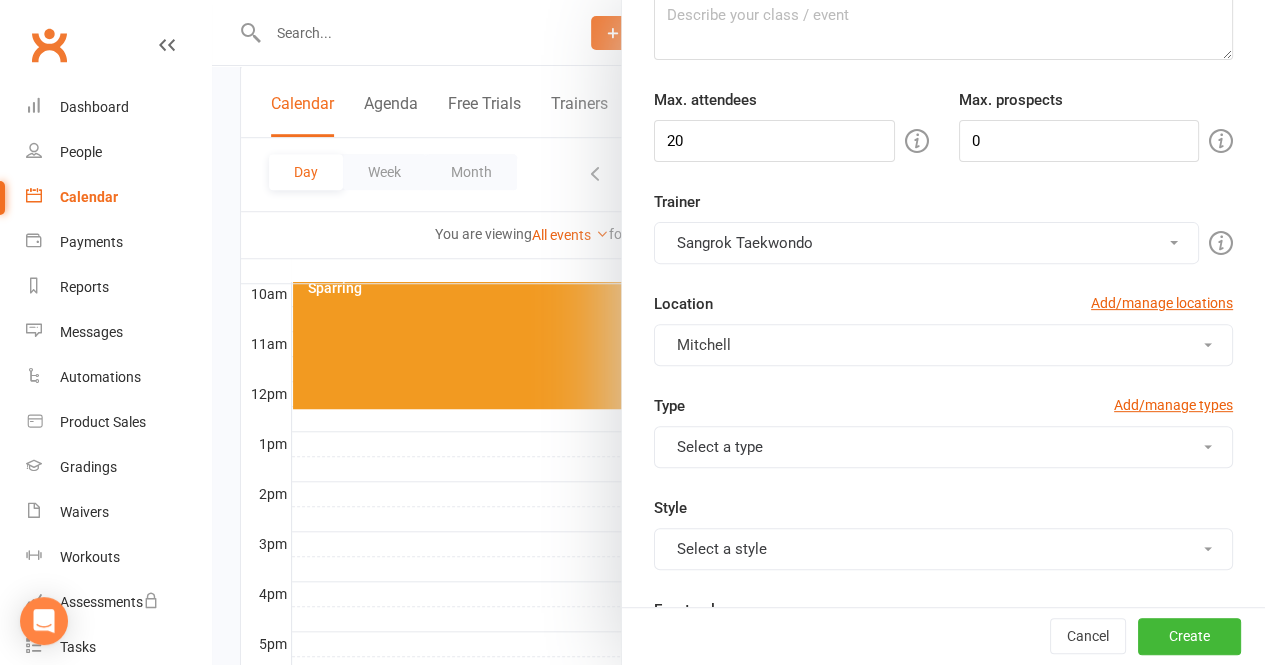 click on "Select a type" at bounding box center (943, 447) 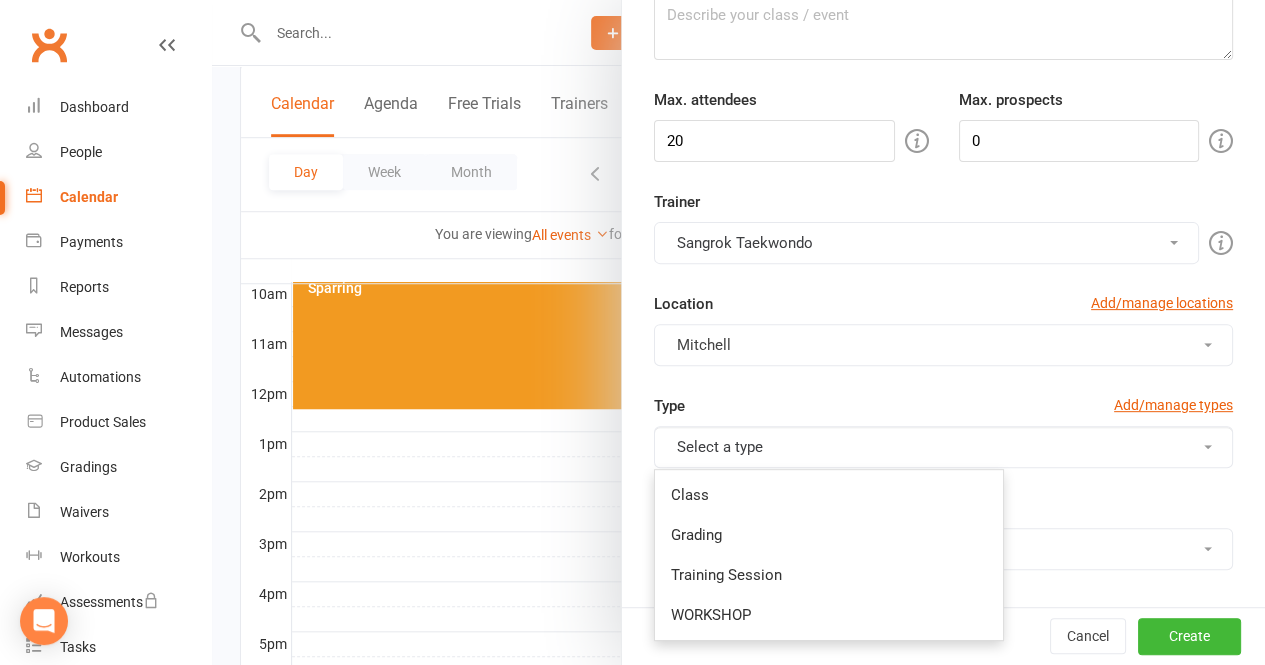 click on "WORKSHOP" at bounding box center (829, 615) 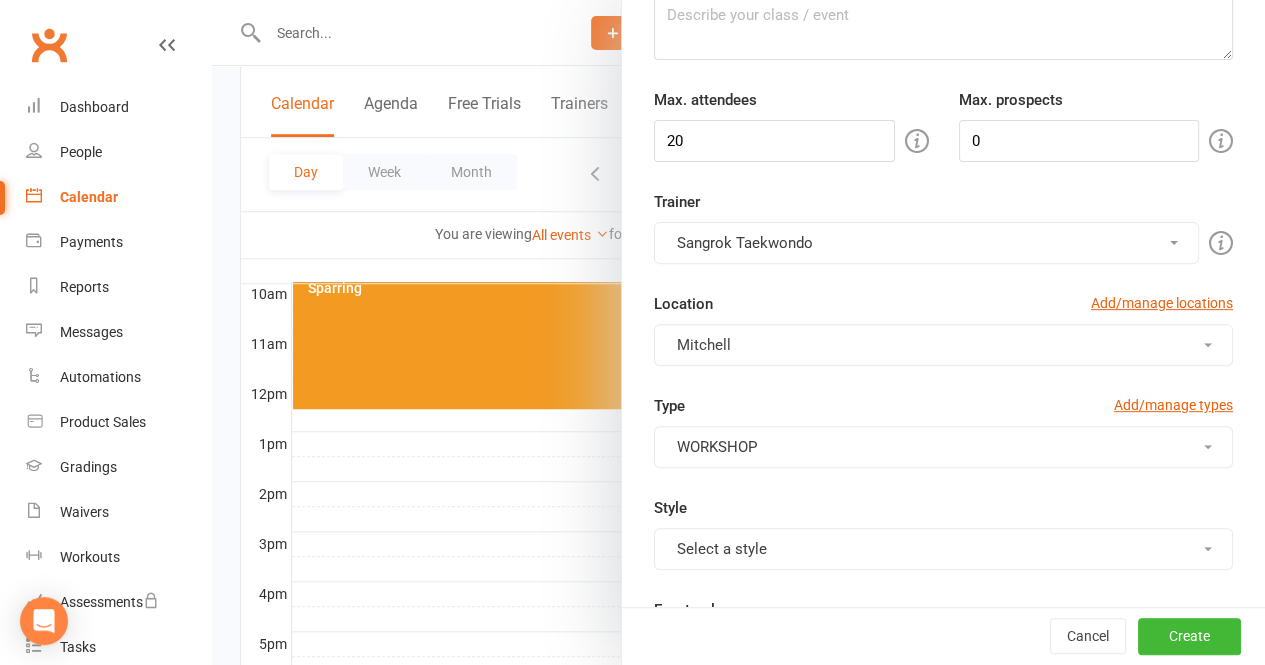 click on "Select a style" at bounding box center (943, 549) 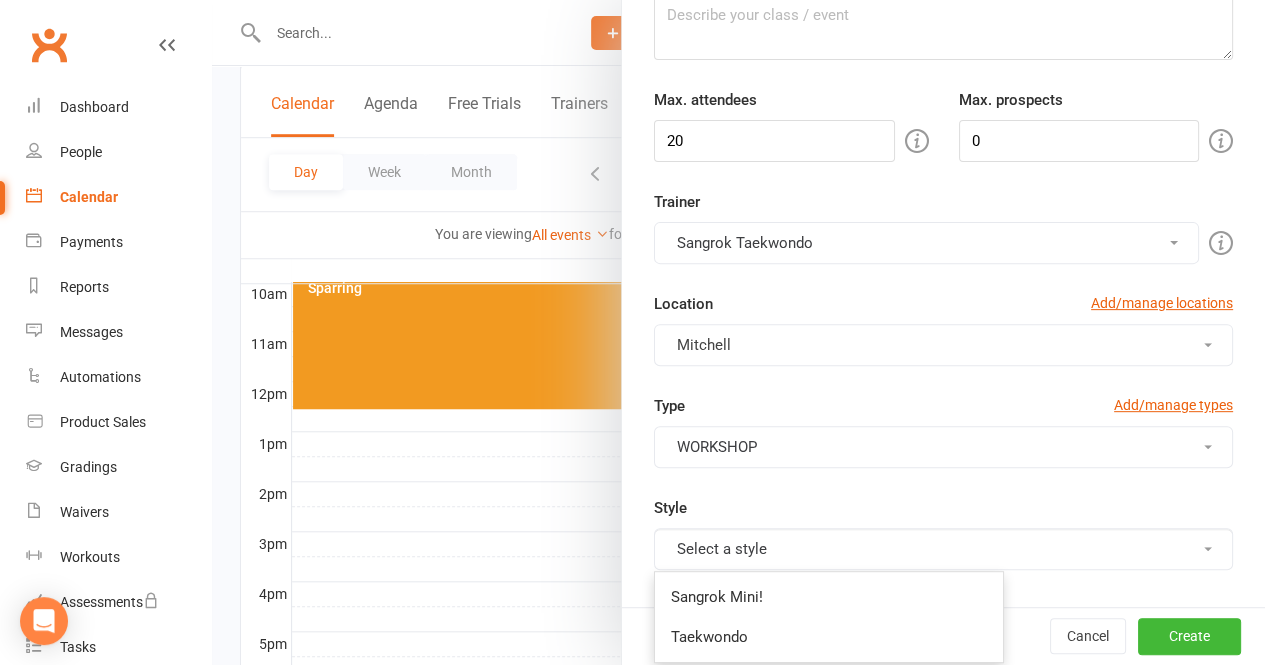 click on "Taekwondo" at bounding box center (829, 637) 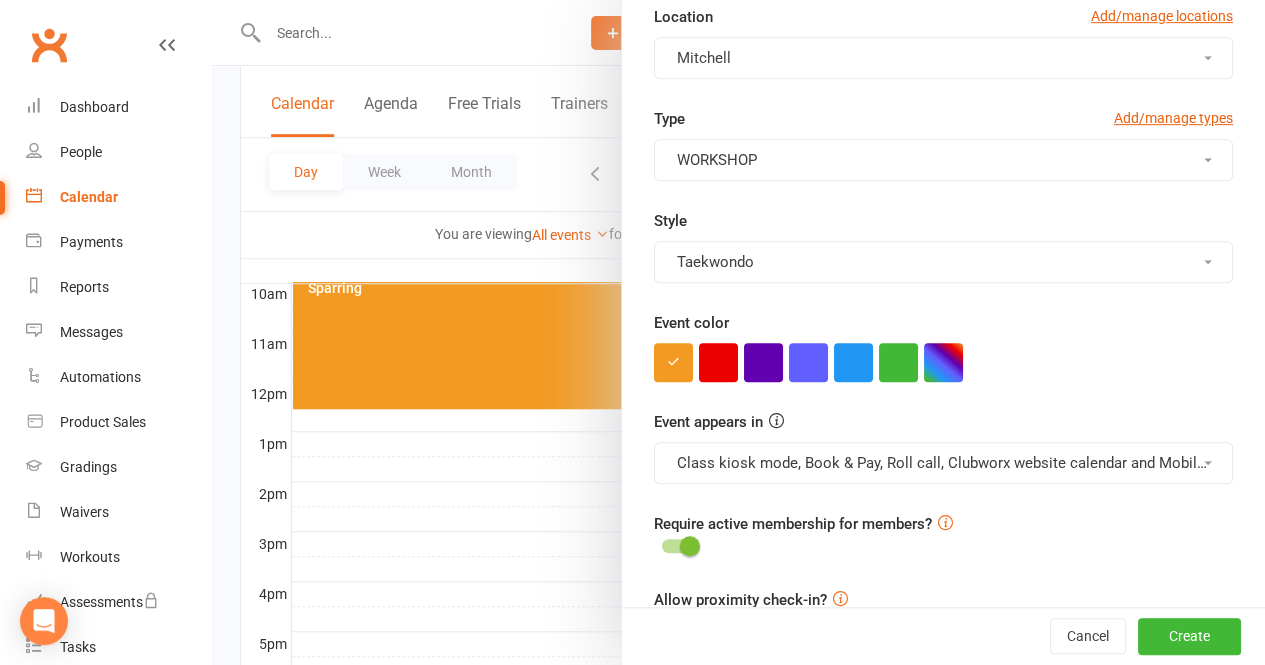 scroll, scrollTop: 525, scrollLeft: 0, axis: vertical 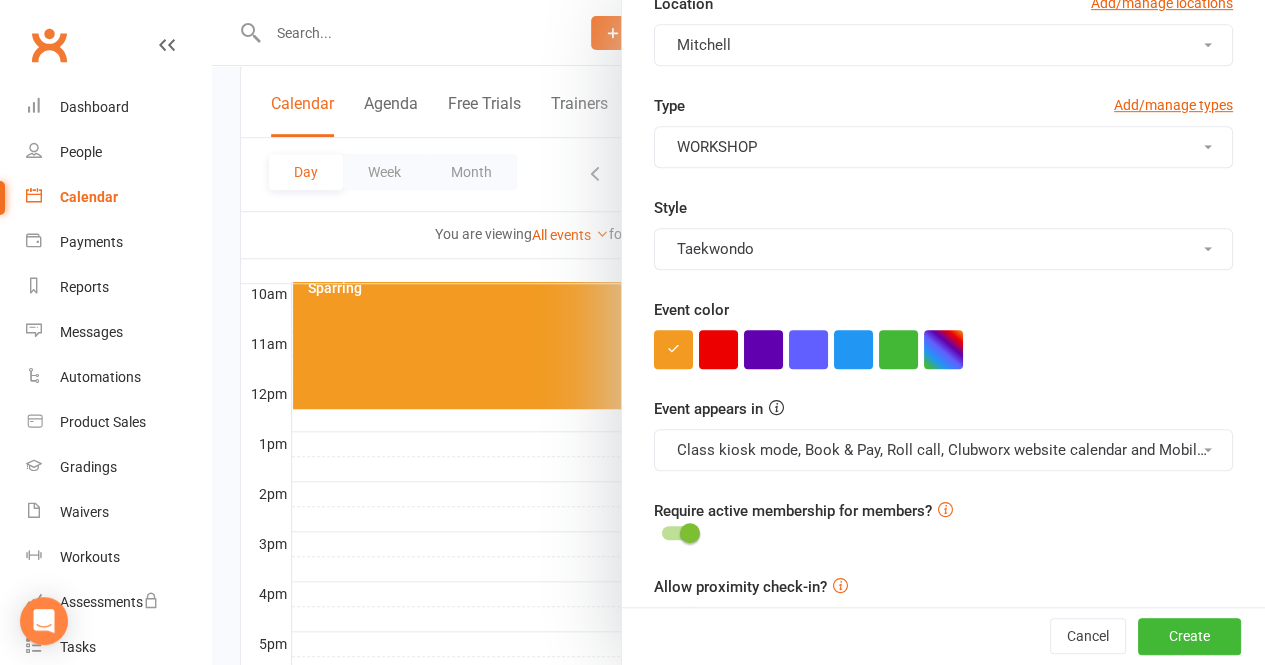 click at bounding box center [763, 349] 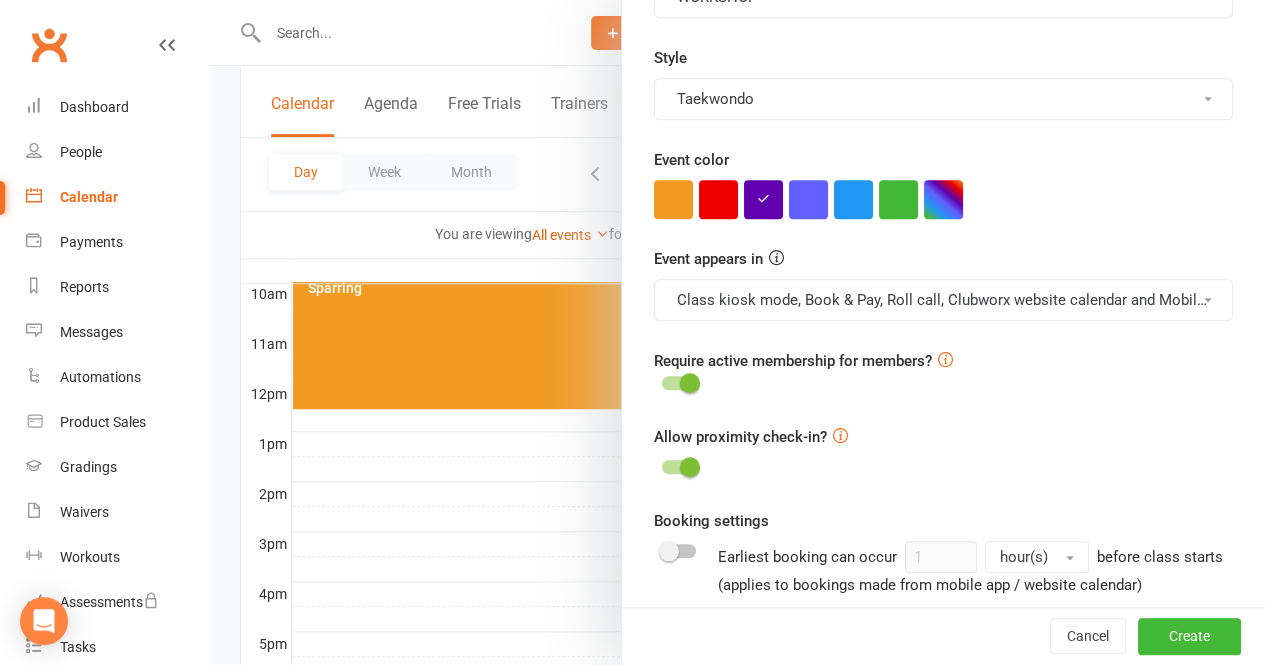 scroll, scrollTop: 650, scrollLeft: 0, axis: vertical 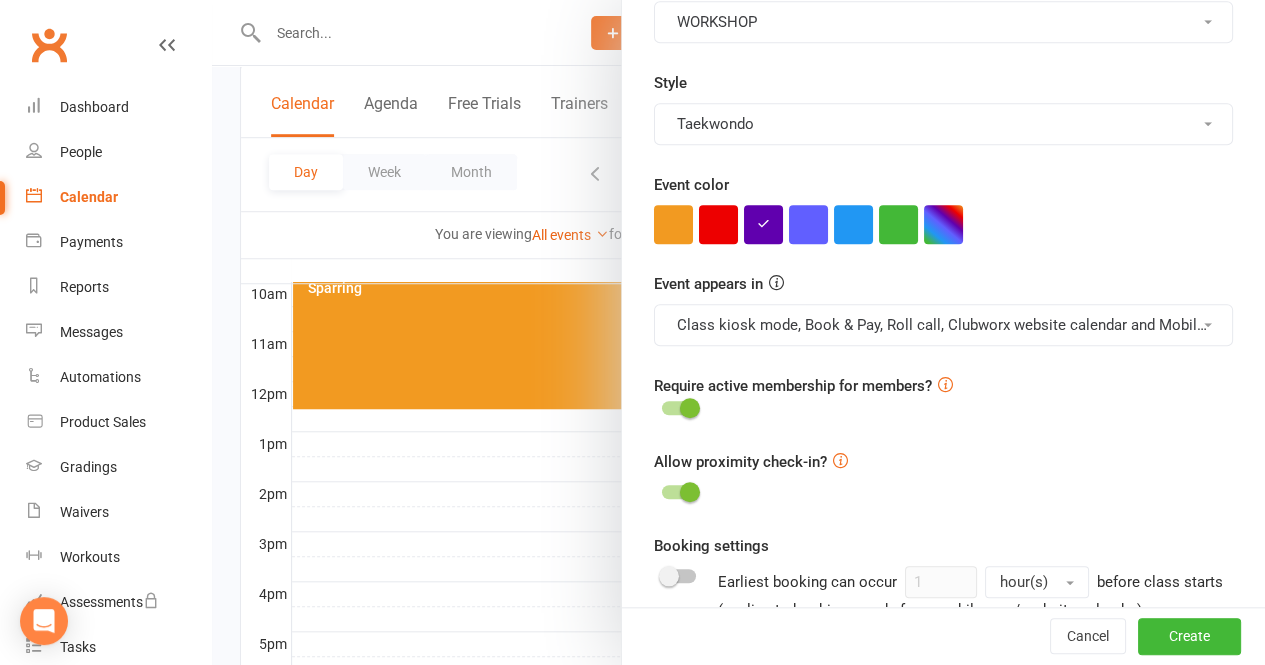 click at bounding box center [690, 408] 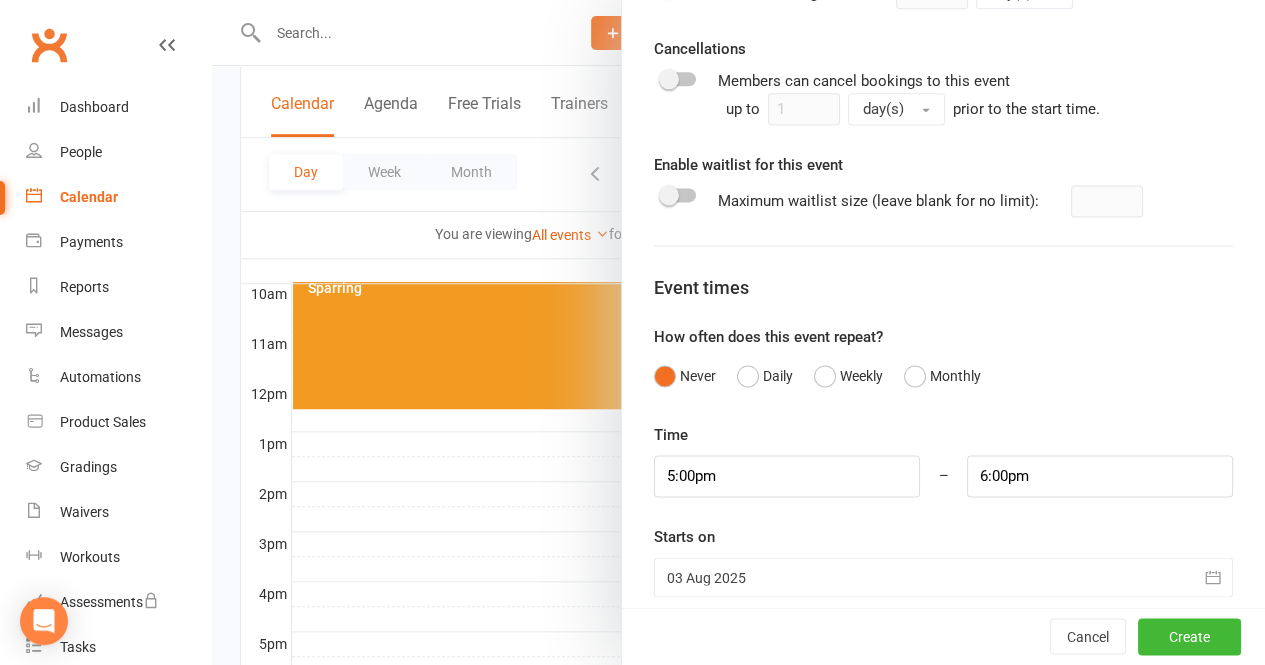 scroll, scrollTop: 1325, scrollLeft: 0, axis: vertical 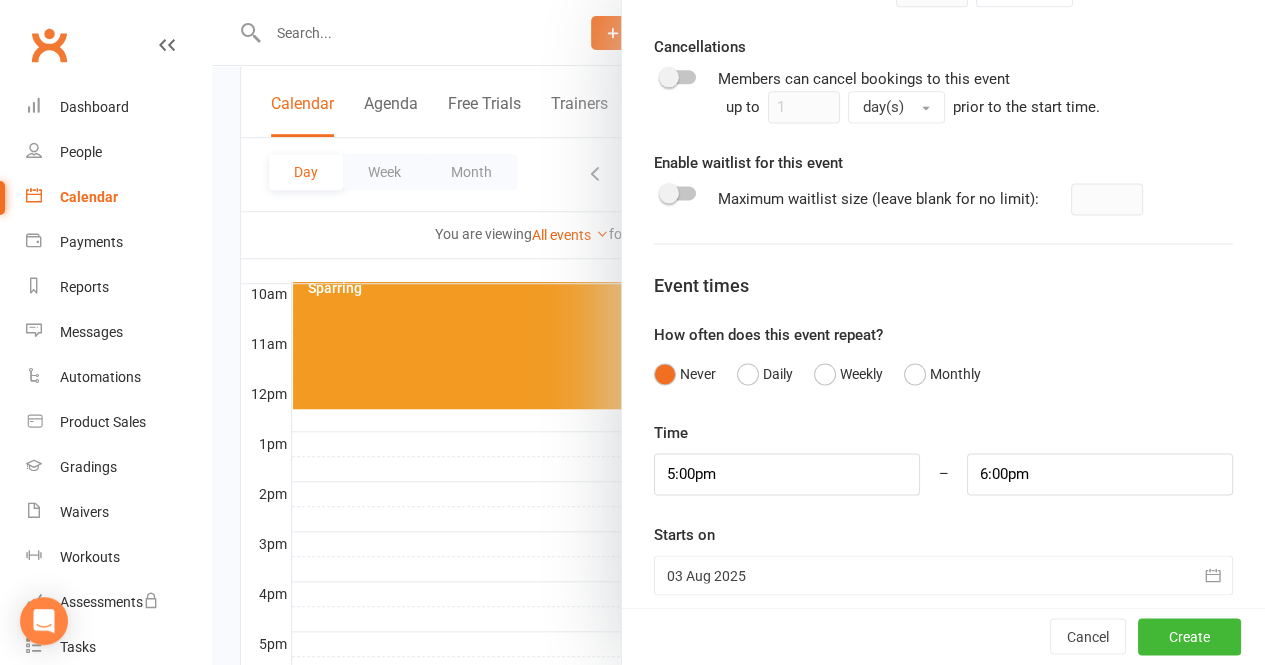 click at bounding box center (679, 199) 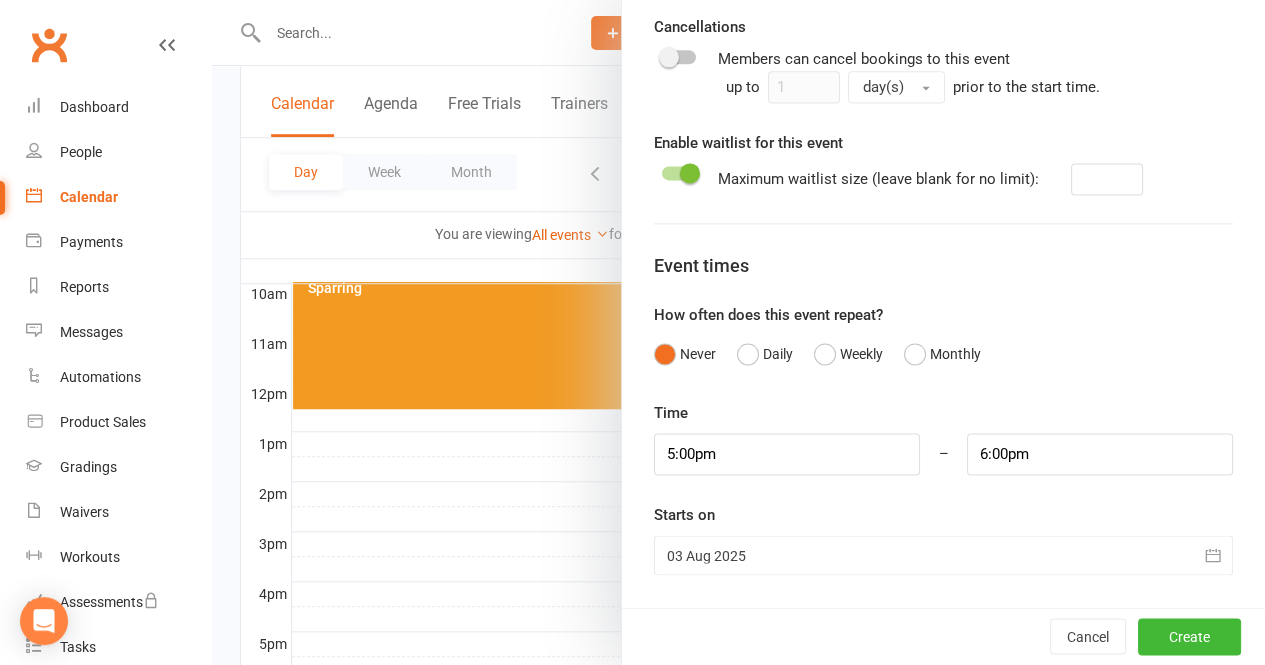 scroll, scrollTop: 1362, scrollLeft: 0, axis: vertical 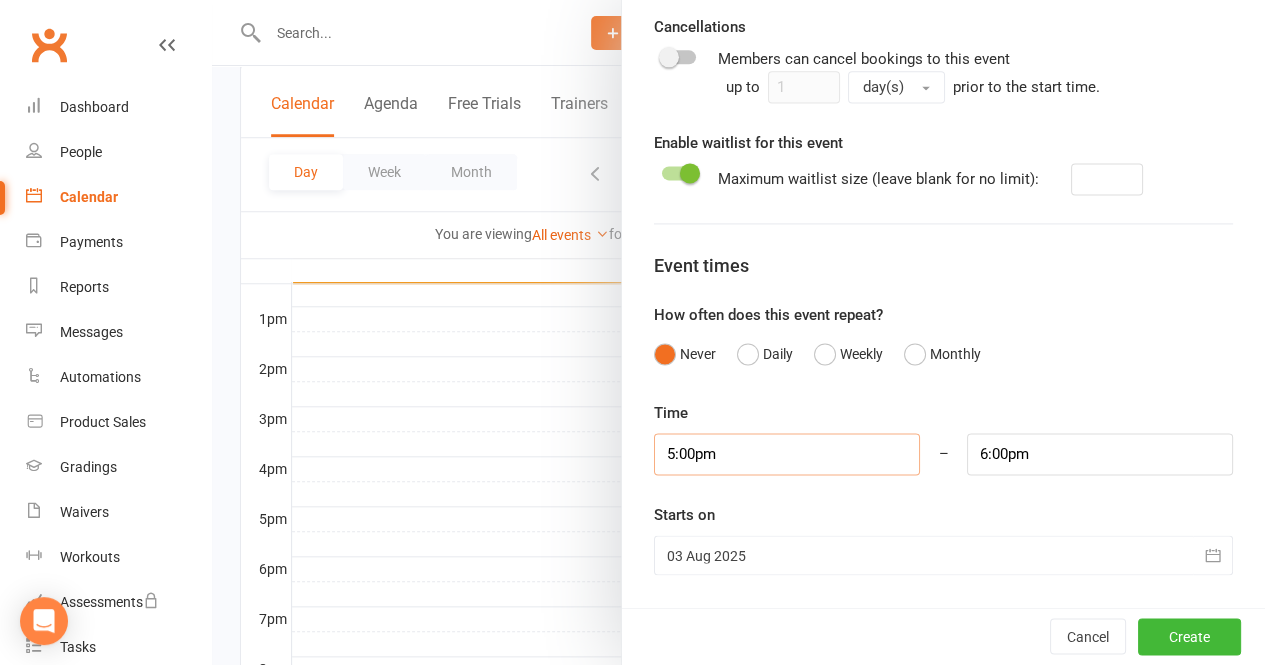 click on "5:00pm" at bounding box center (787, 454) 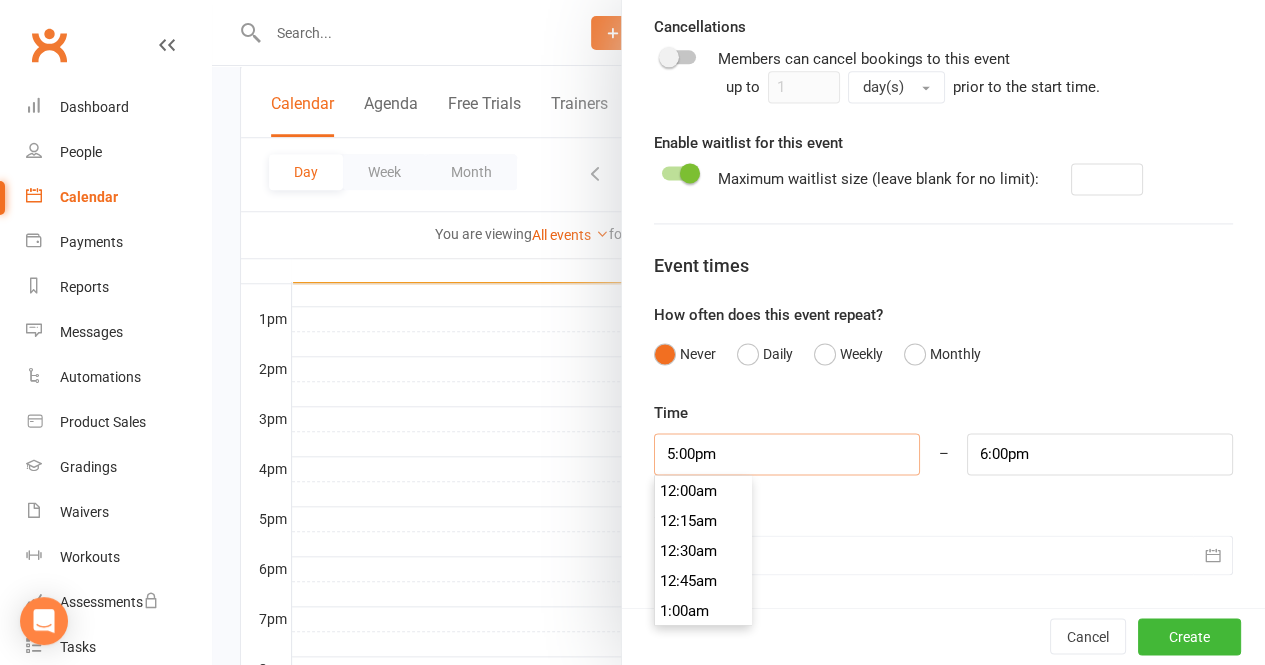scroll, scrollTop: 2010, scrollLeft: 0, axis: vertical 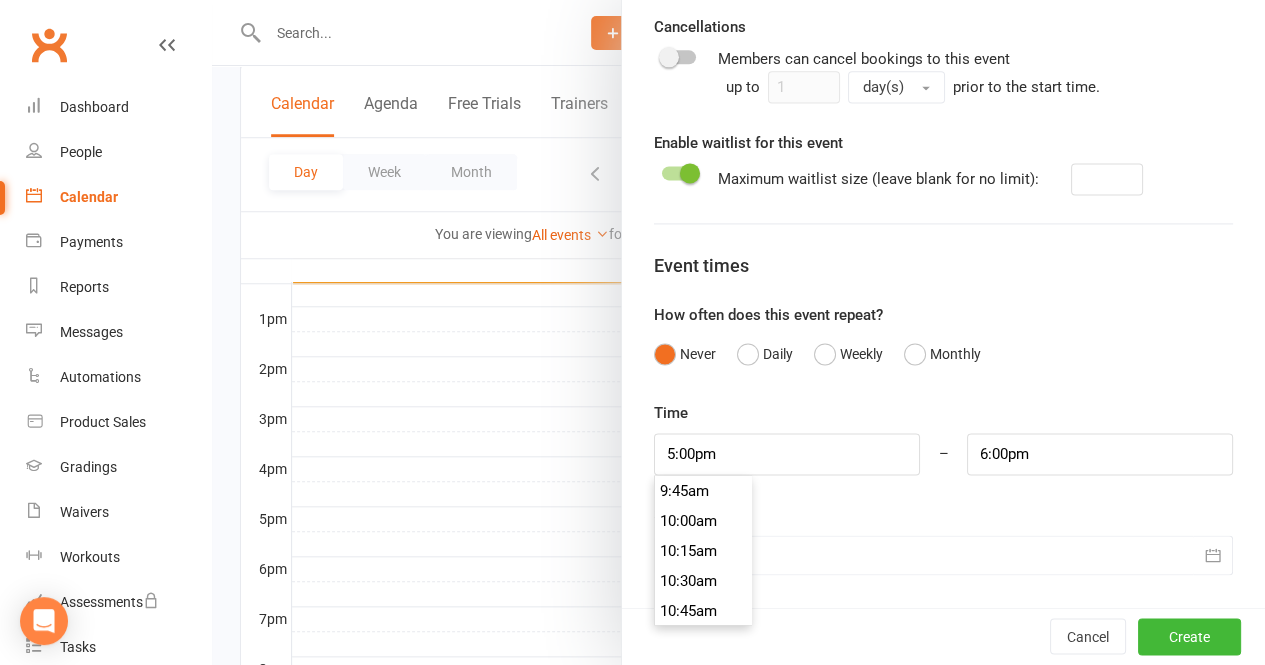 type on "10:00am" 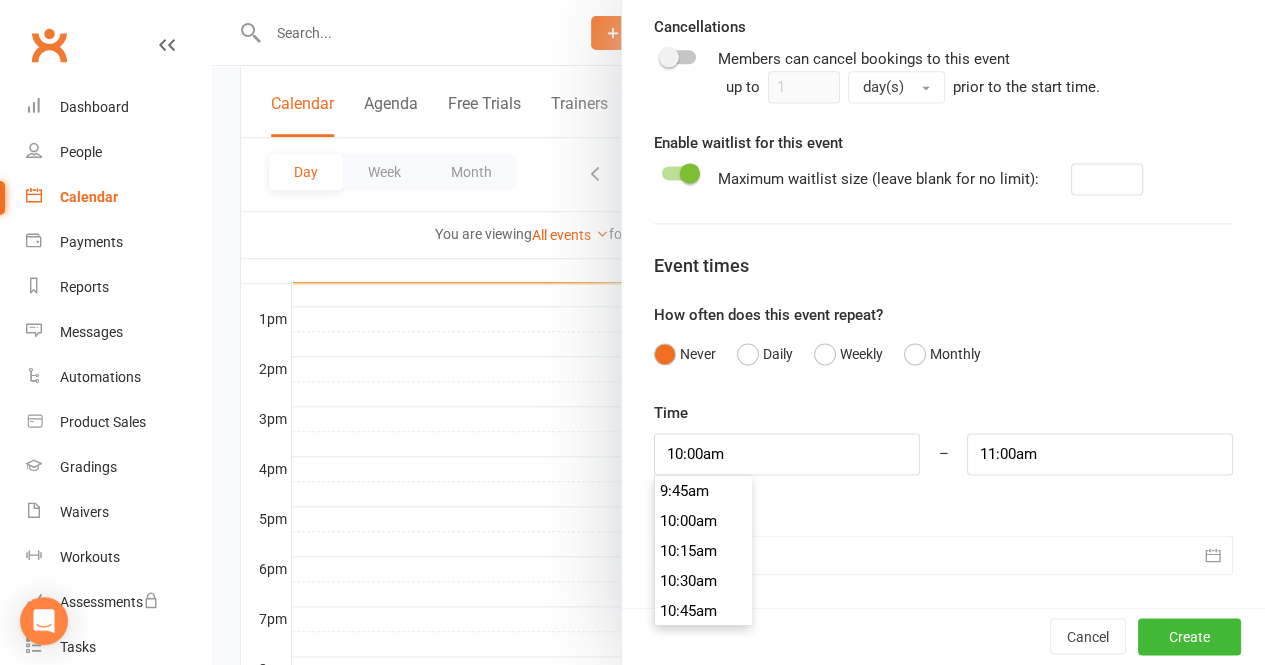 click on "10:00am" at bounding box center [703, 521] 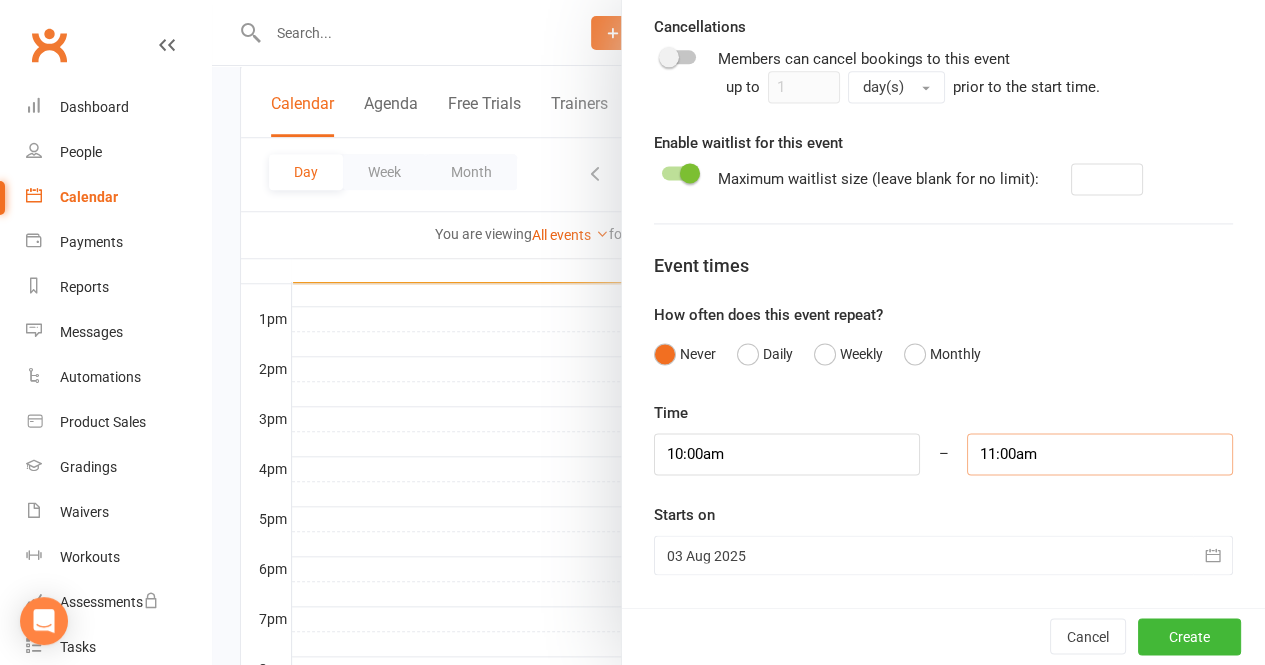 click on "11:00am" at bounding box center (1100, 454) 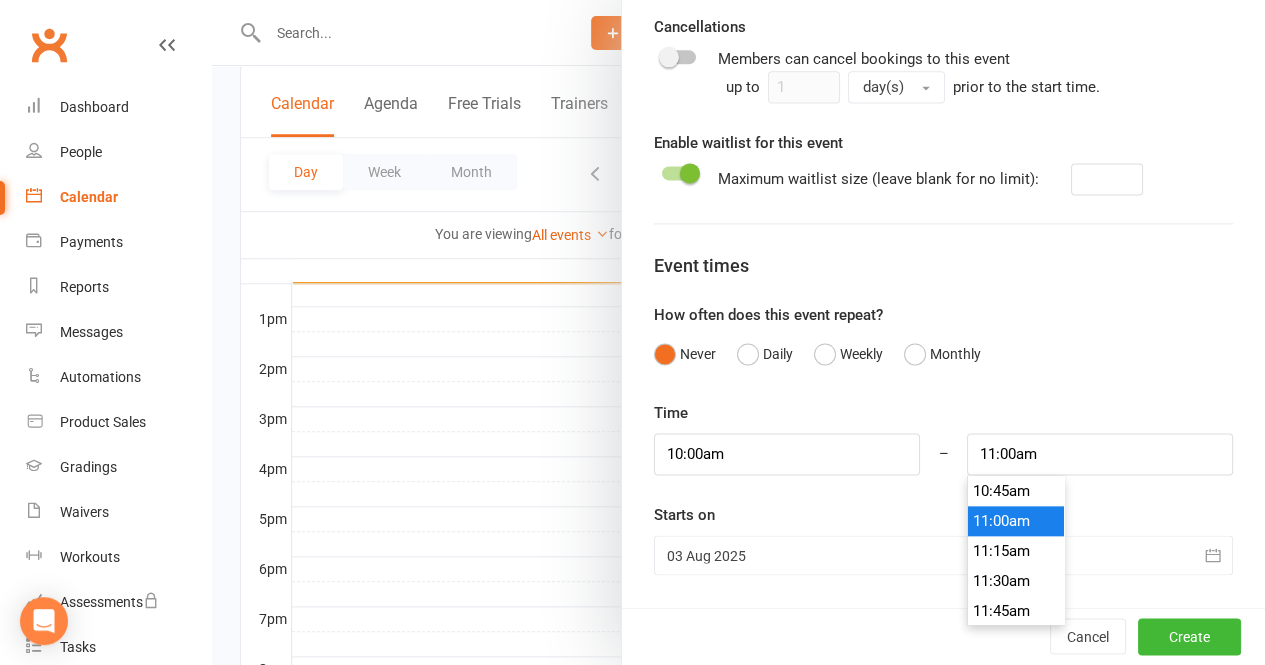 scroll, scrollTop: 1330, scrollLeft: 0, axis: vertical 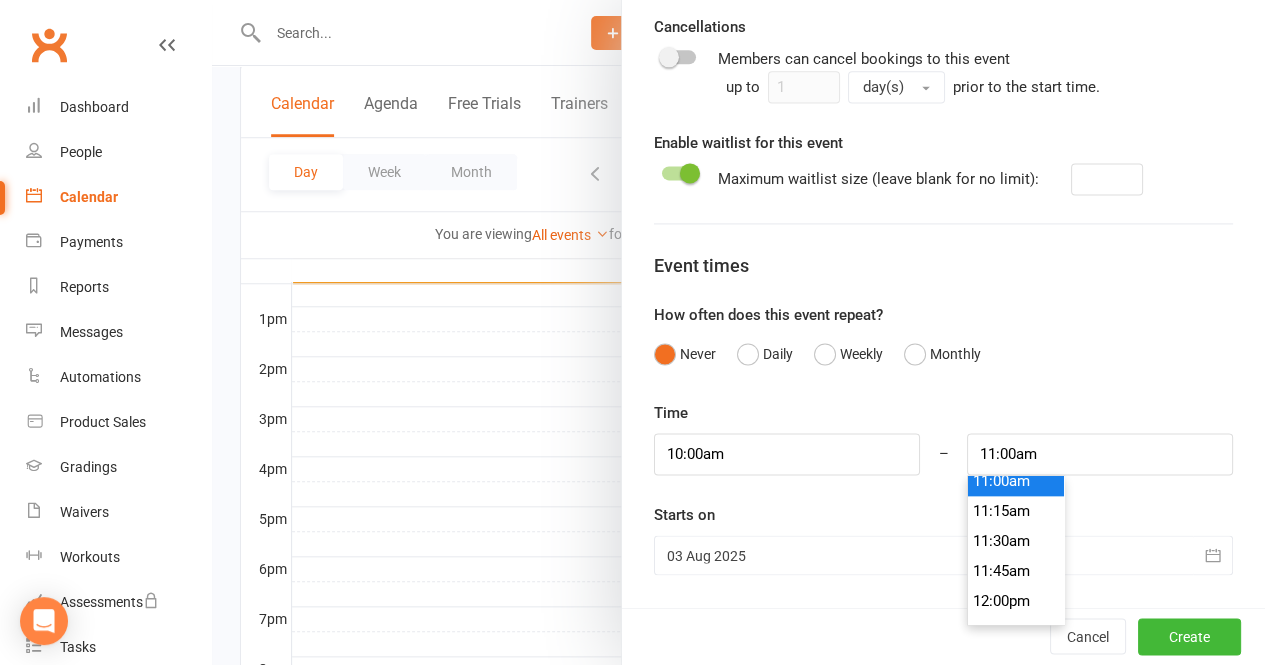 type on "12:00pm" 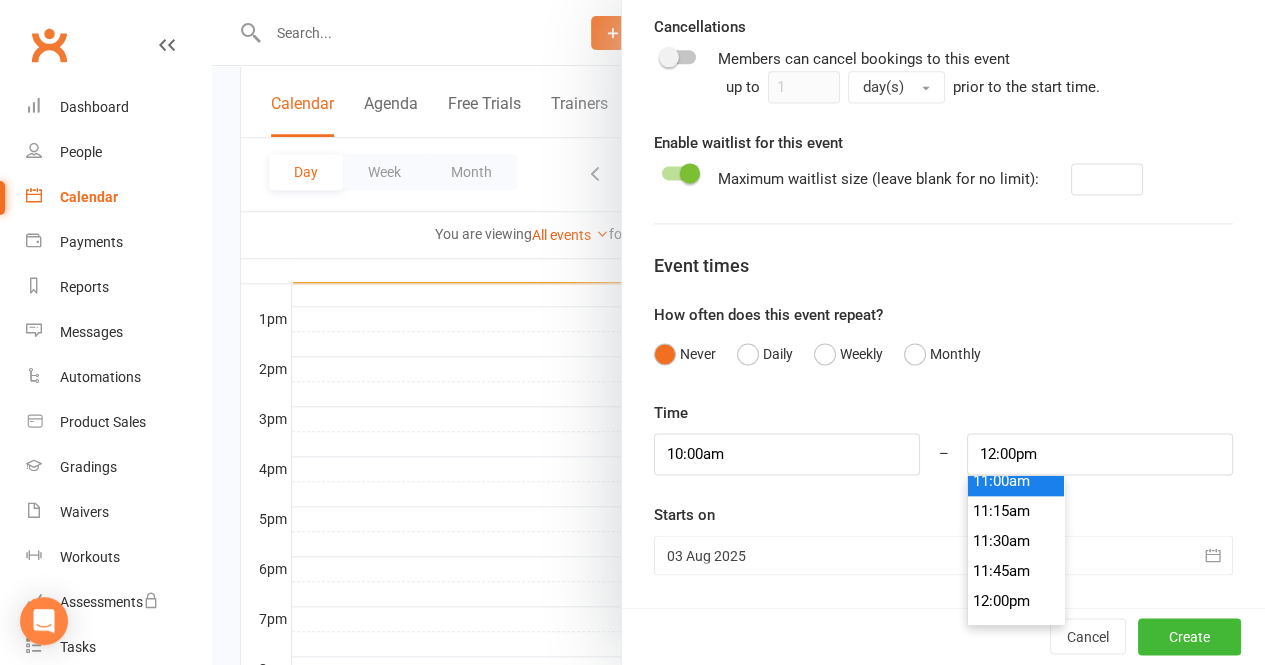 click on "12:00pm" at bounding box center (1016, 601) 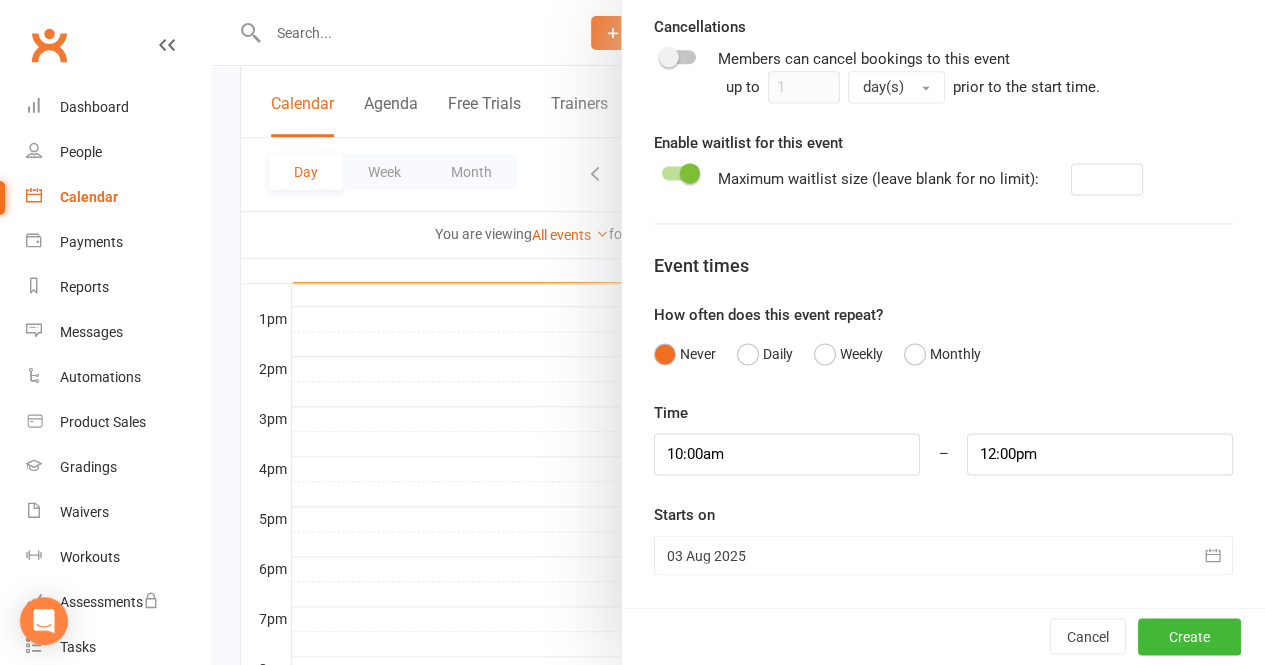 click at bounding box center [943, 555] 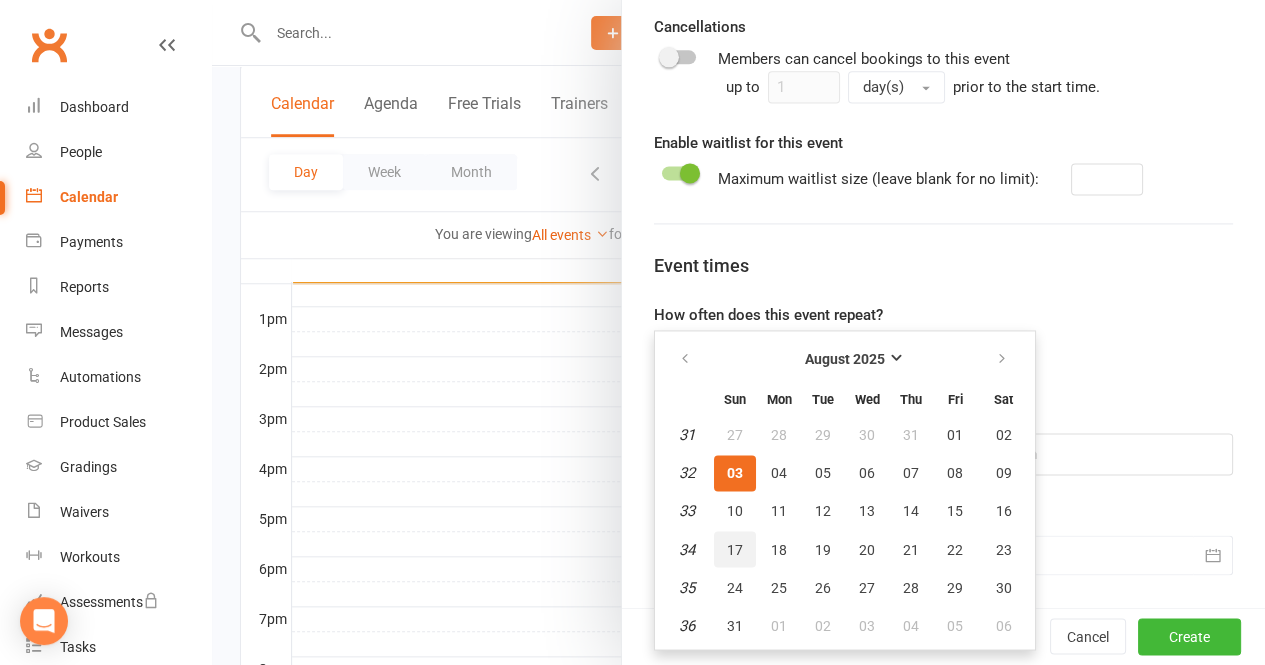 click on "17" at bounding box center [735, 549] 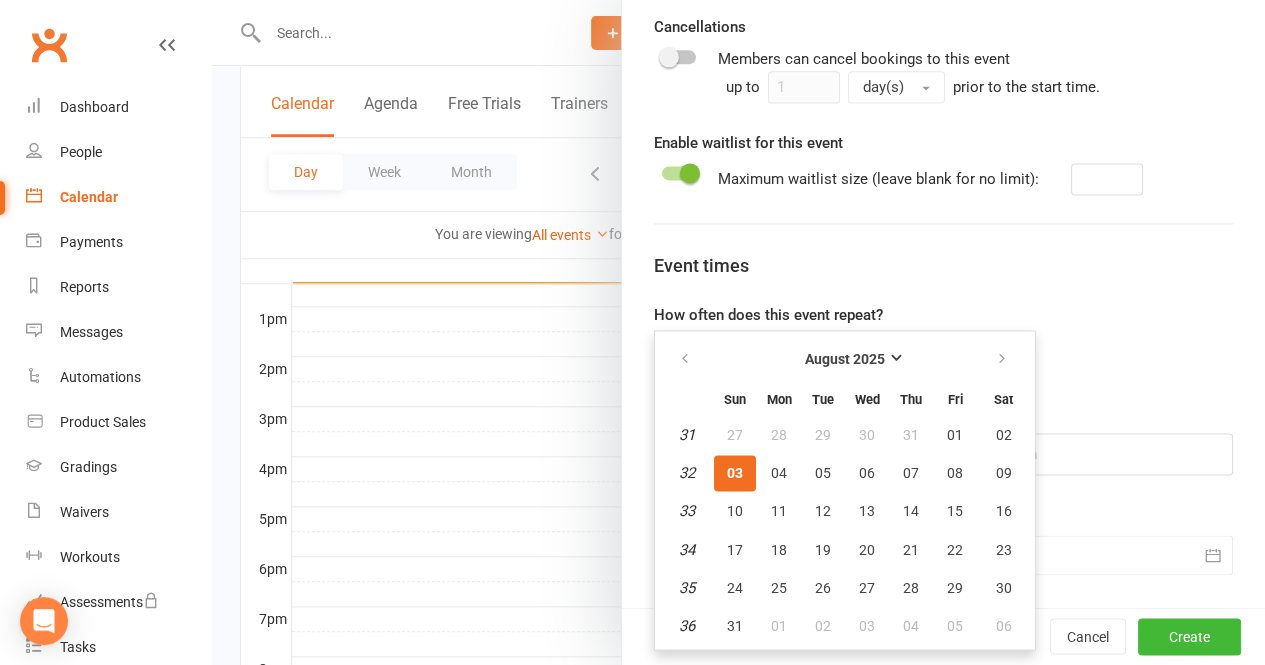 type on "17 Aug 2025" 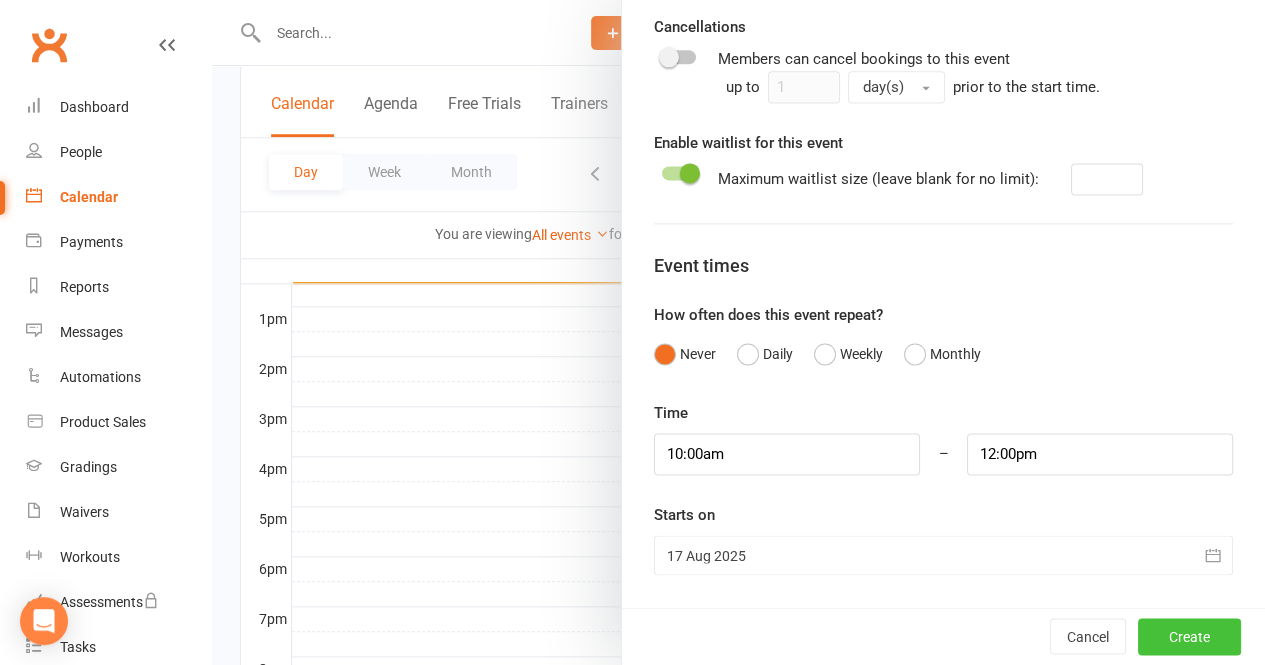click on "Create" at bounding box center (1189, 636) 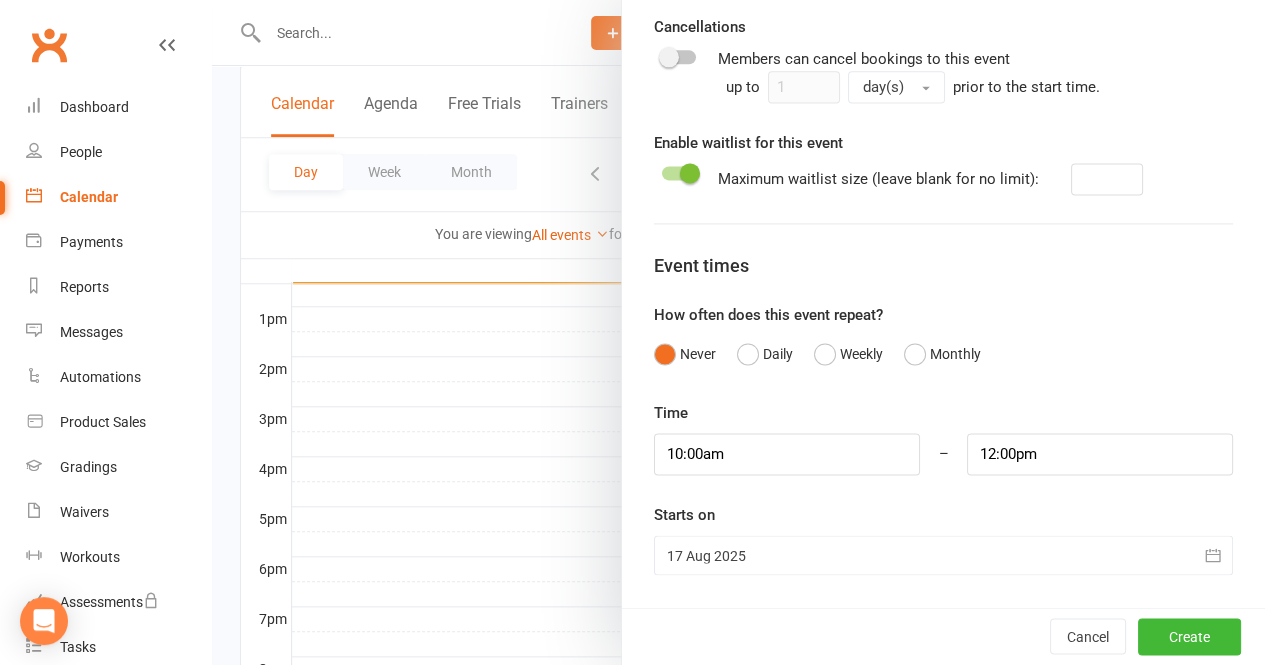 type 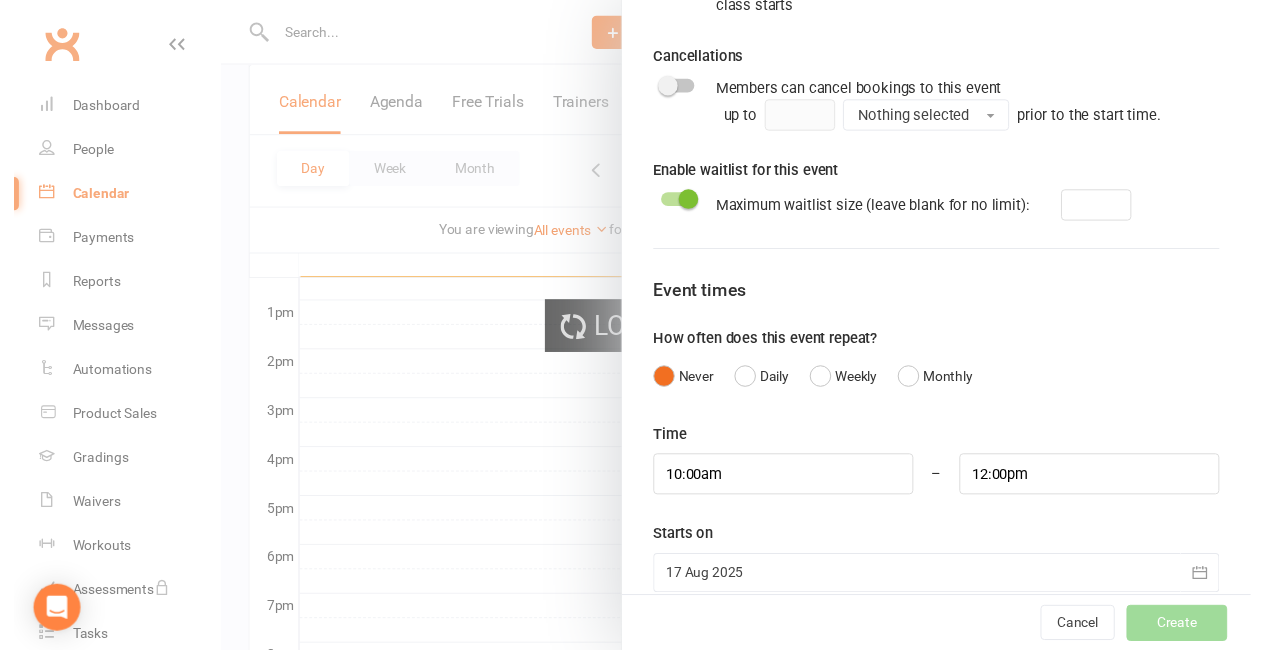 scroll, scrollTop: 1386, scrollLeft: 0, axis: vertical 